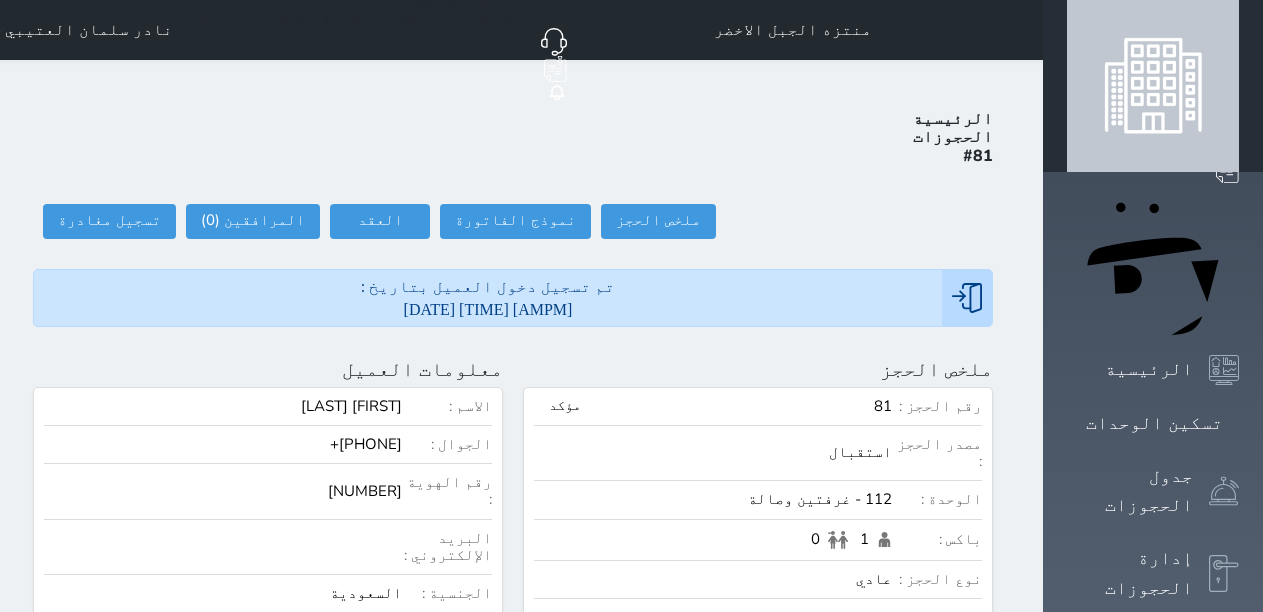 scroll, scrollTop: 0, scrollLeft: 0, axis: both 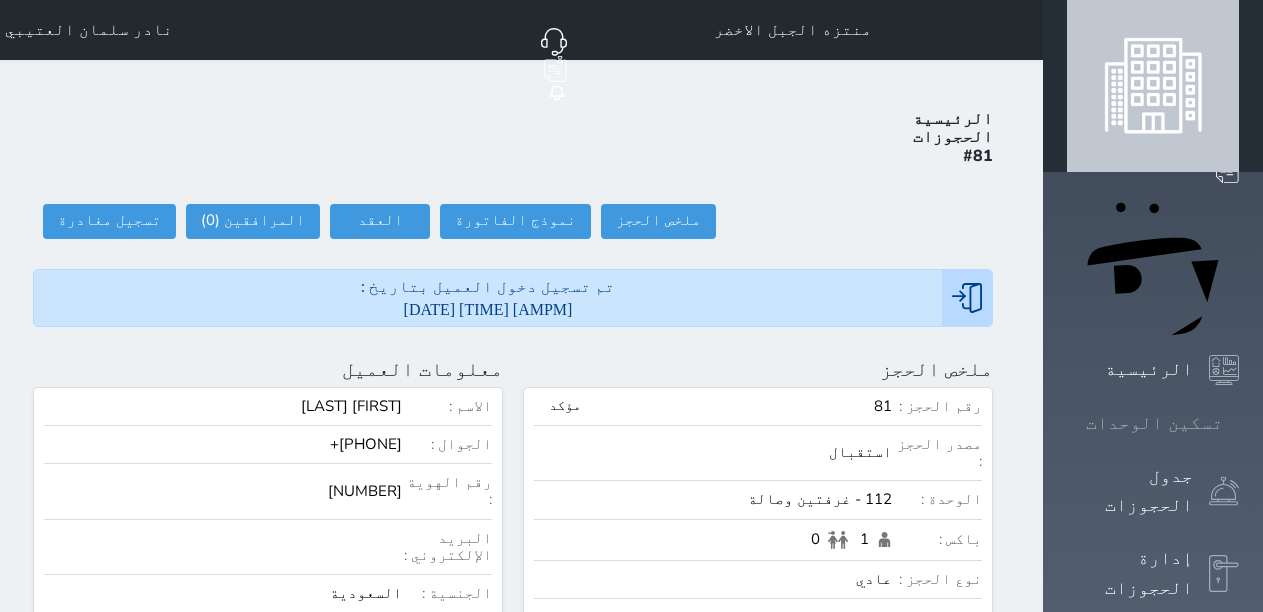 click on "تسكين الوحدات" at bounding box center (1154, 423) 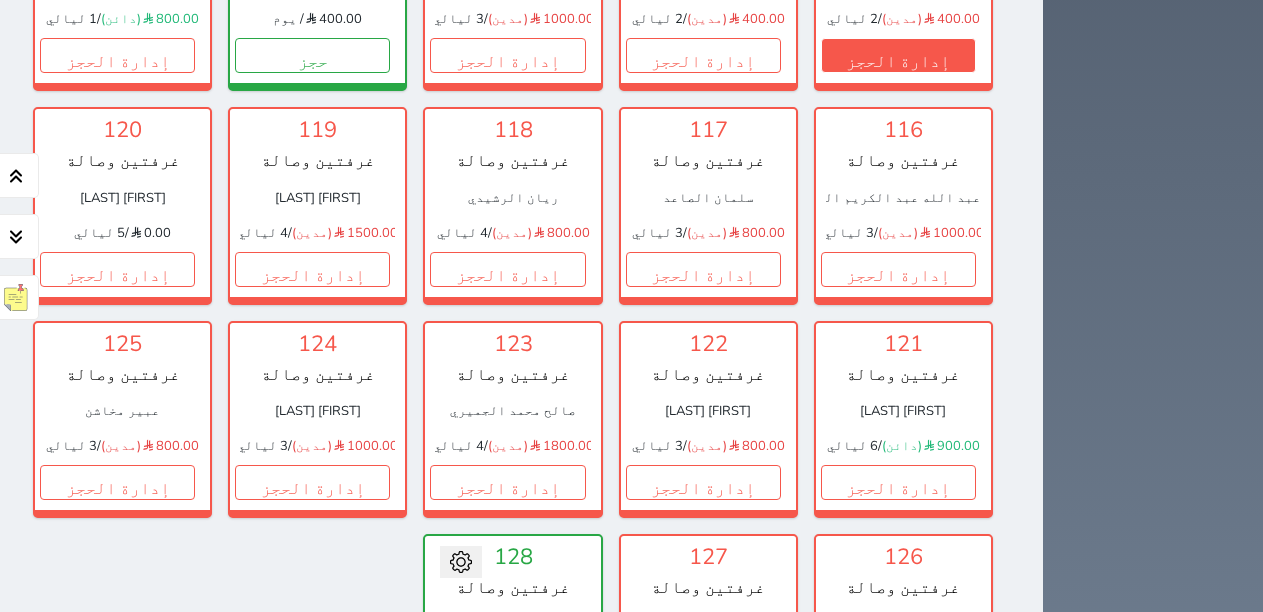 scroll, scrollTop: 878, scrollLeft: 0, axis: vertical 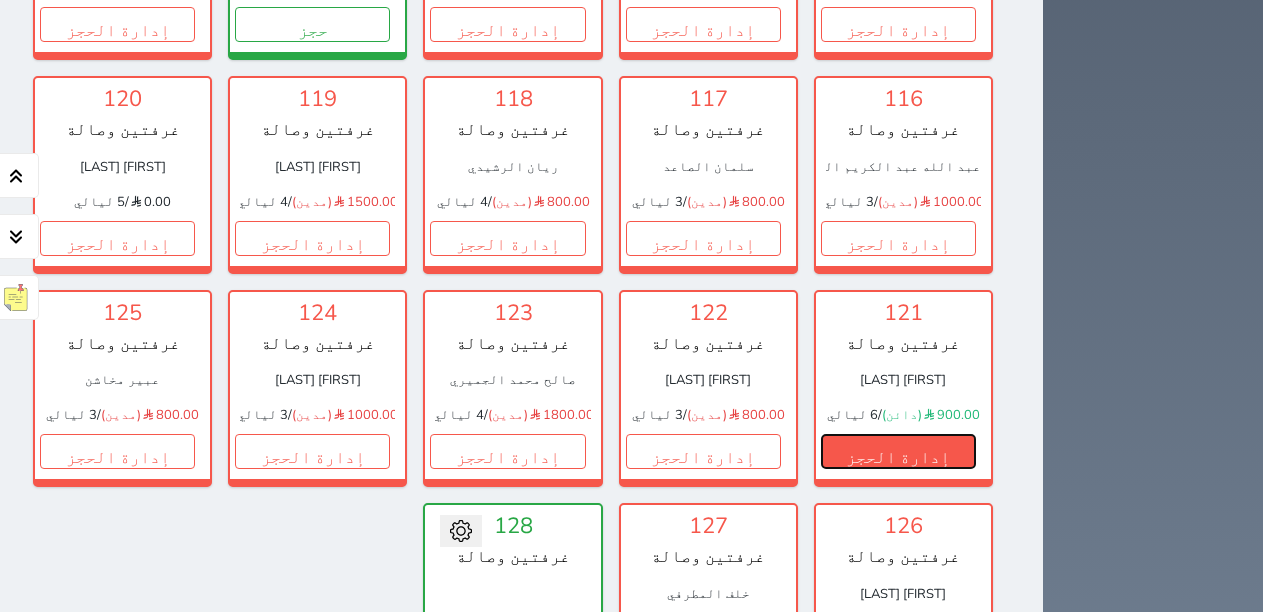 click on "إدارة الحجز" at bounding box center [898, 451] 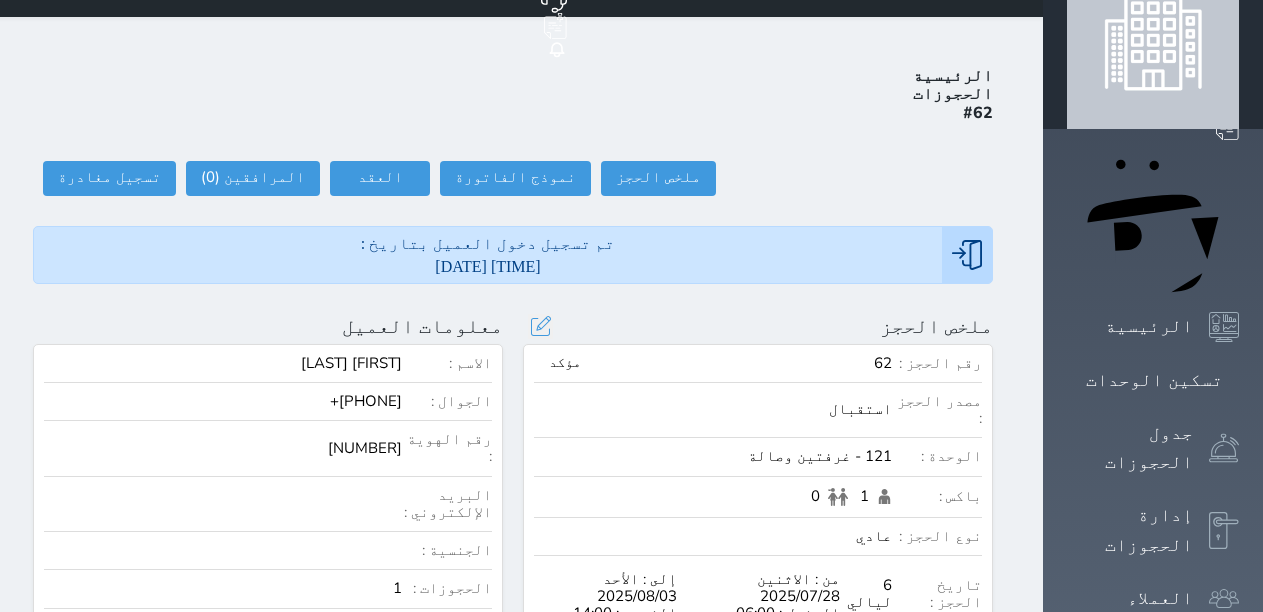 scroll, scrollTop: 0, scrollLeft: 0, axis: both 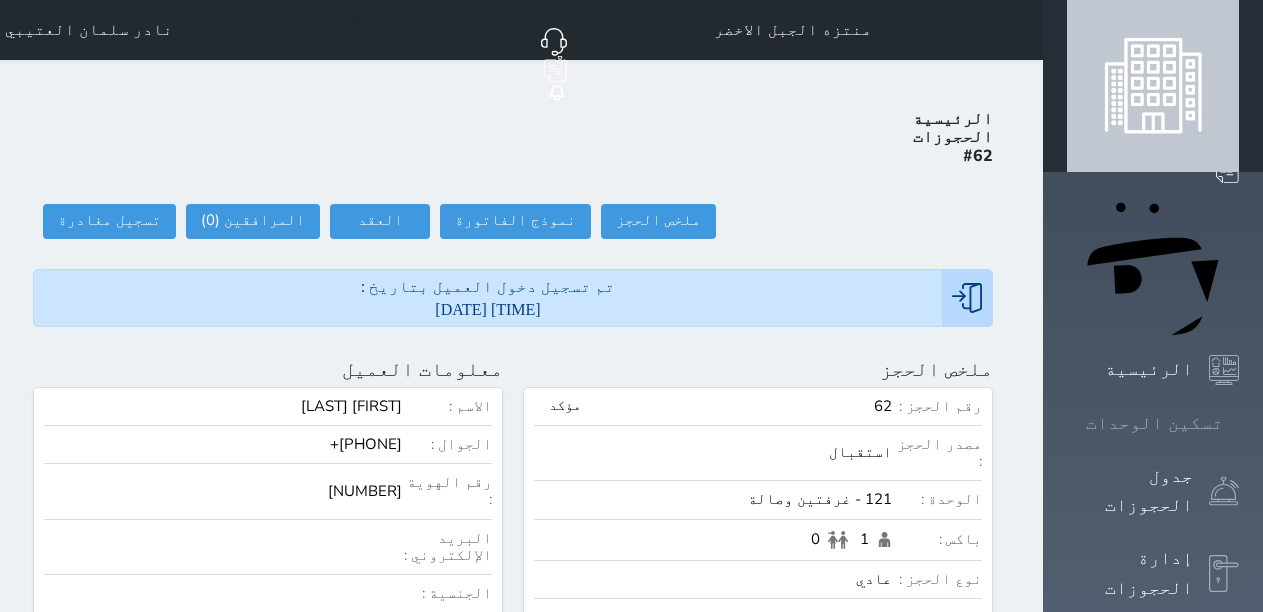 click at bounding box center (1239, 423) 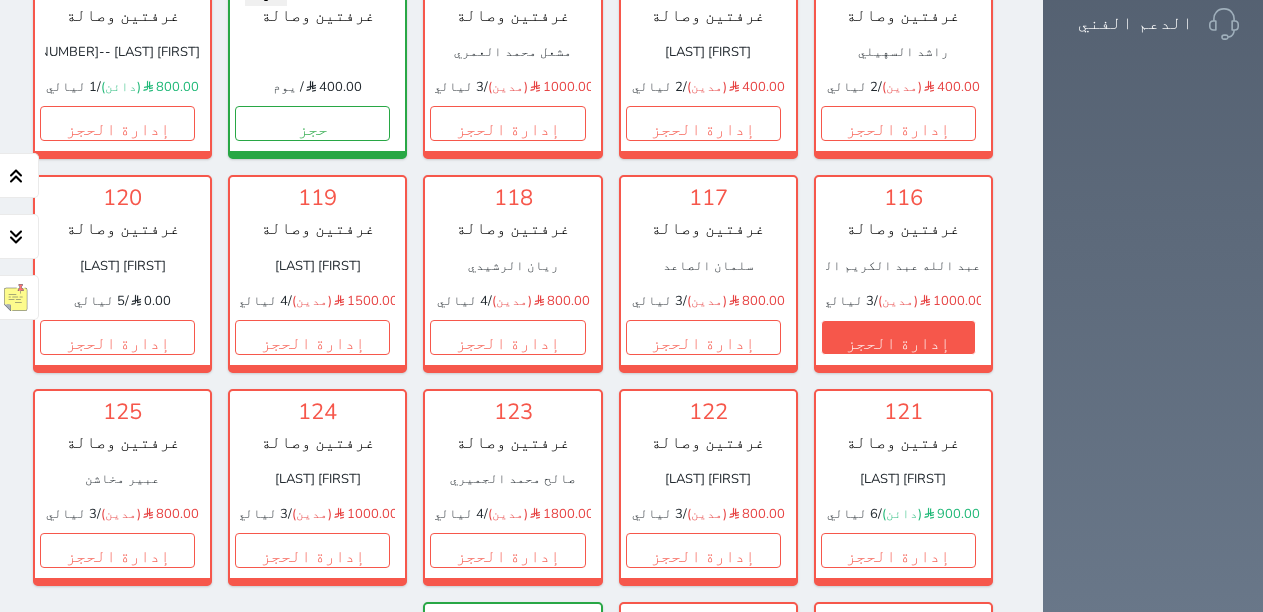 scroll, scrollTop: 878, scrollLeft: 0, axis: vertical 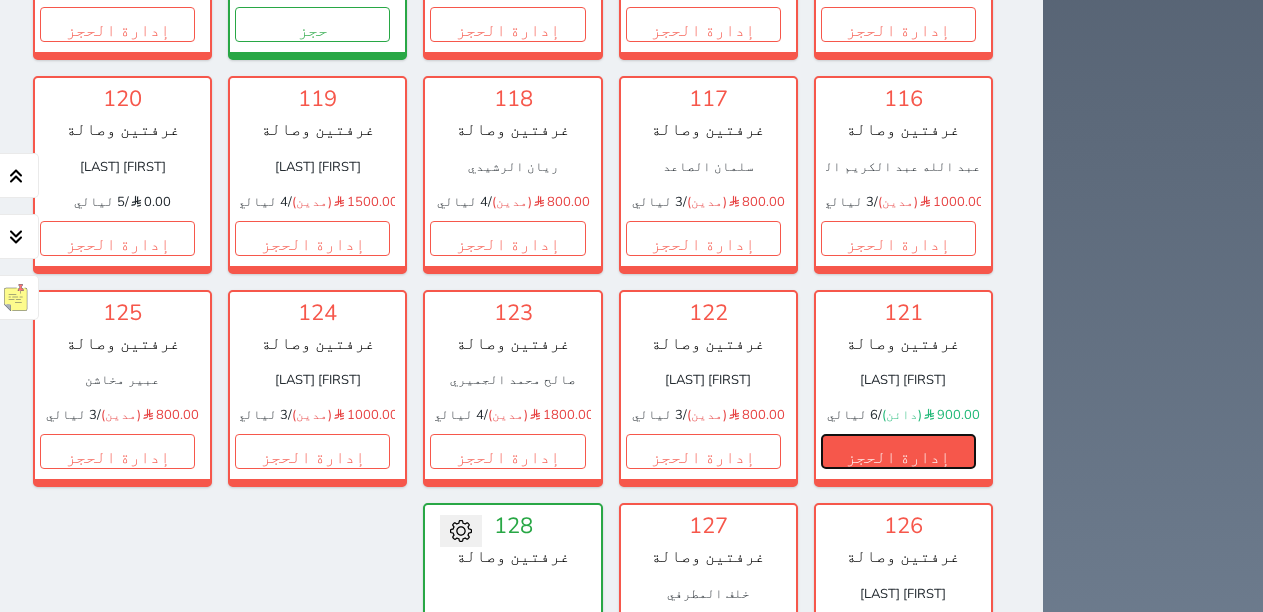 click on "إدارة الحجز" at bounding box center [898, 451] 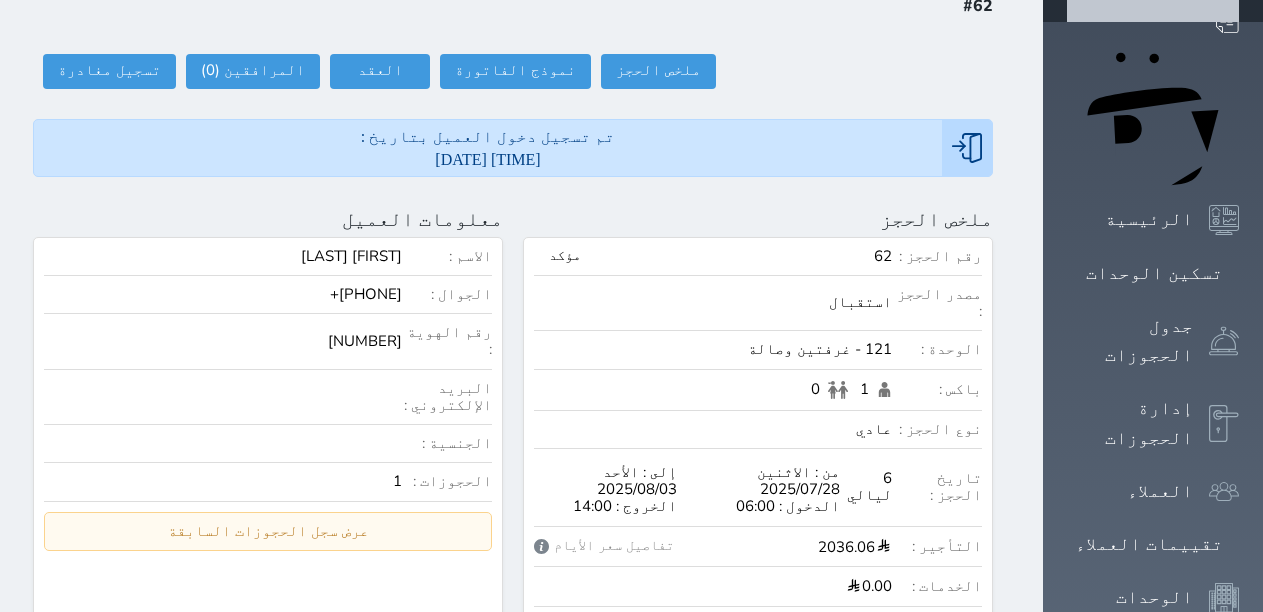 scroll, scrollTop: 200, scrollLeft: 0, axis: vertical 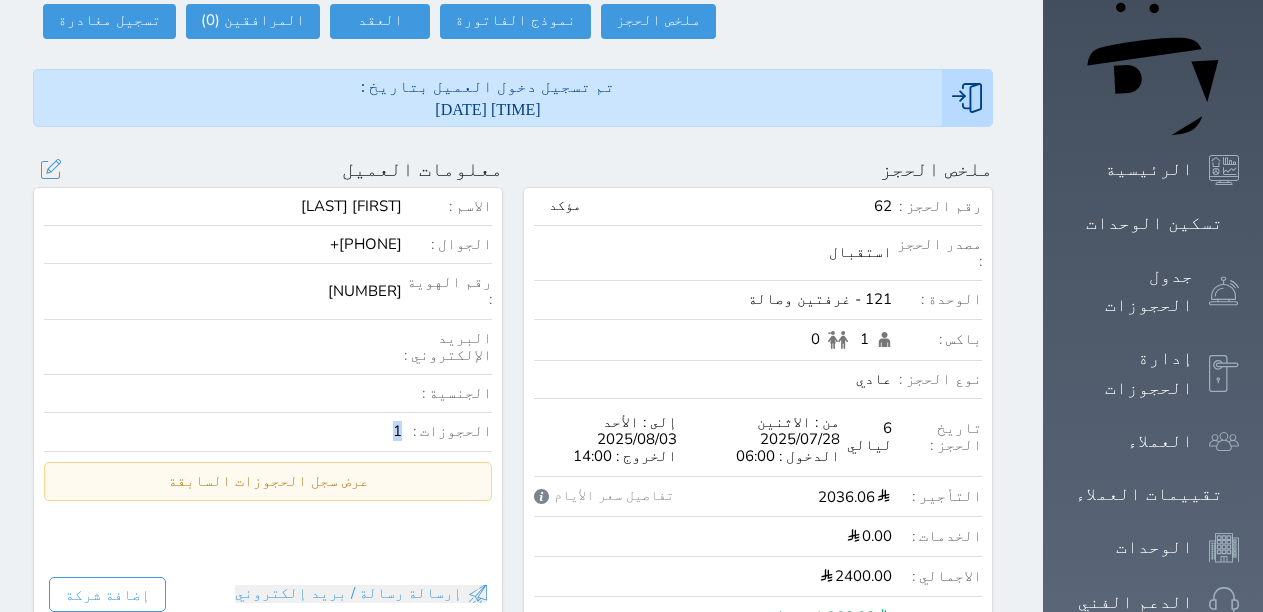 drag, startPoint x: 422, startPoint y: 325, endPoint x: 443, endPoint y: 325, distance: 21 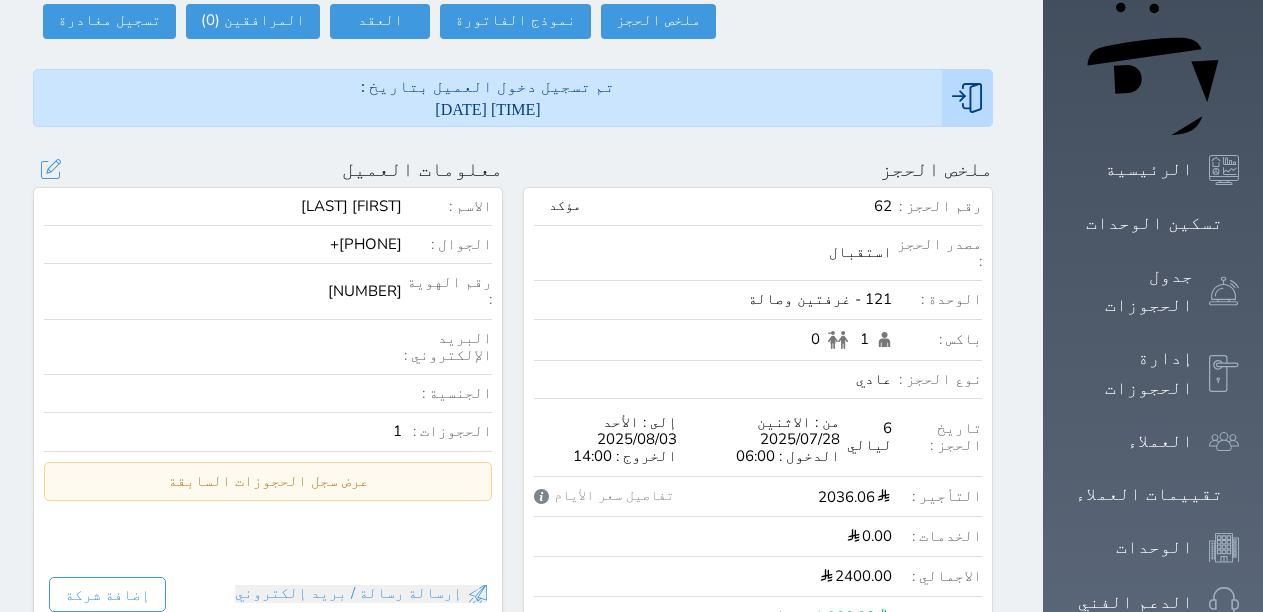 click on "الحجوزات :" at bounding box center [447, 431] 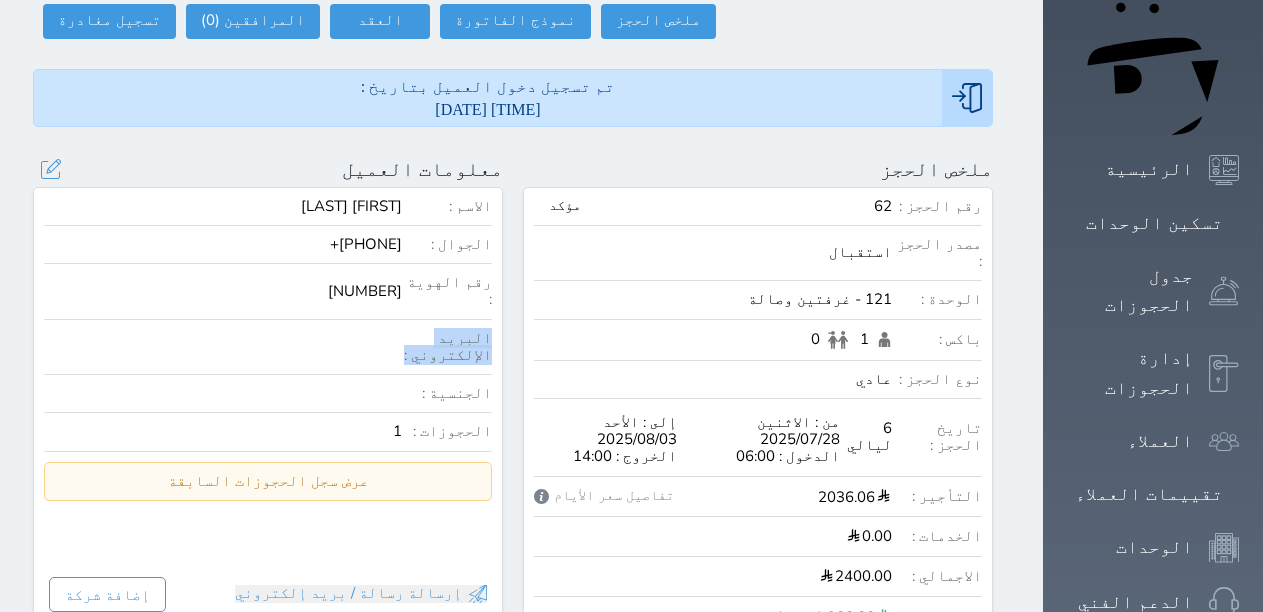 drag, startPoint x: 450, startPoint y: 255, endPoint x: 549, endPoint y: 265, distance: 99.50377 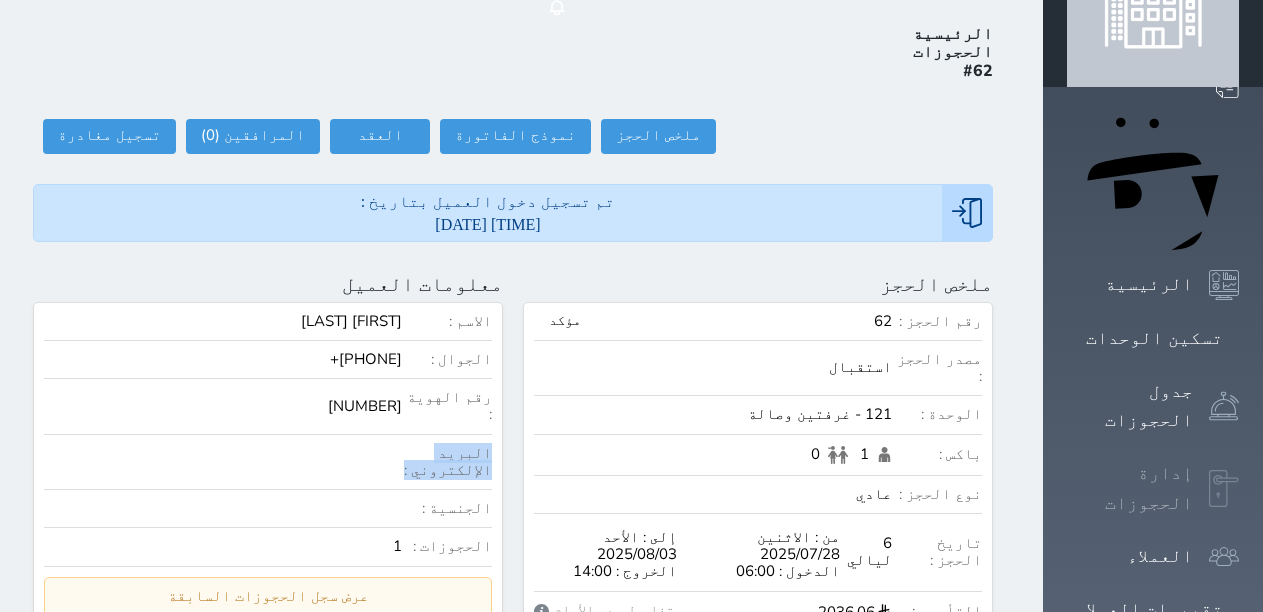 scroll, scrollTop: 0, scrollLeft: 0, axis: both 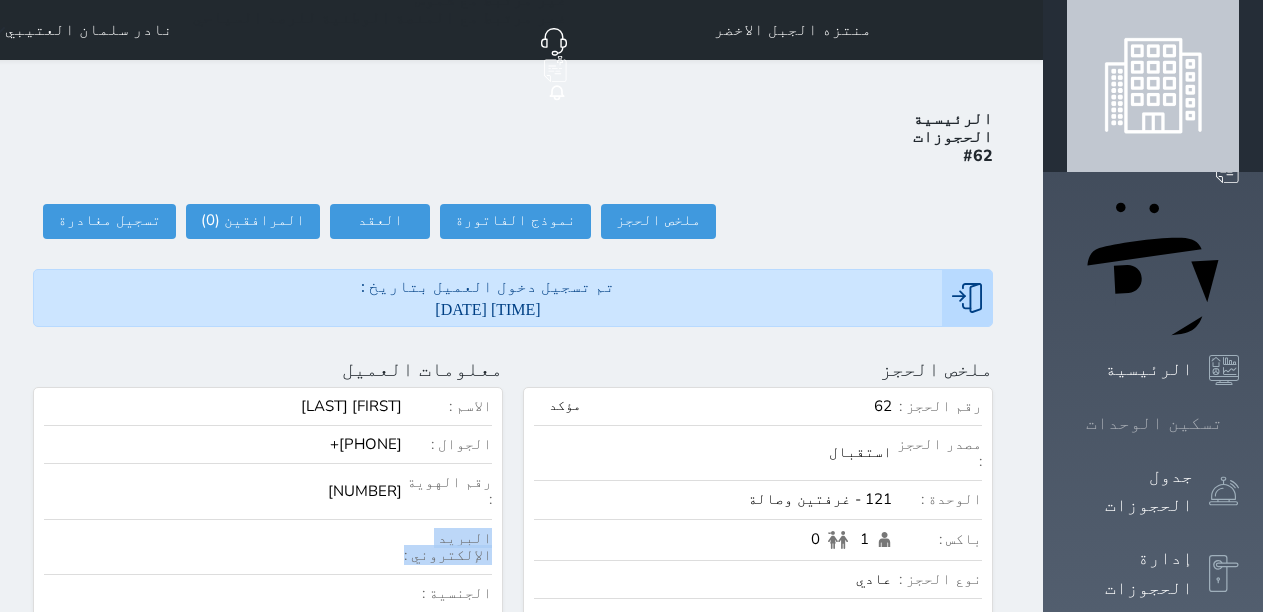click on "تسكين الوحدات" at bounding box center [1154, 423] 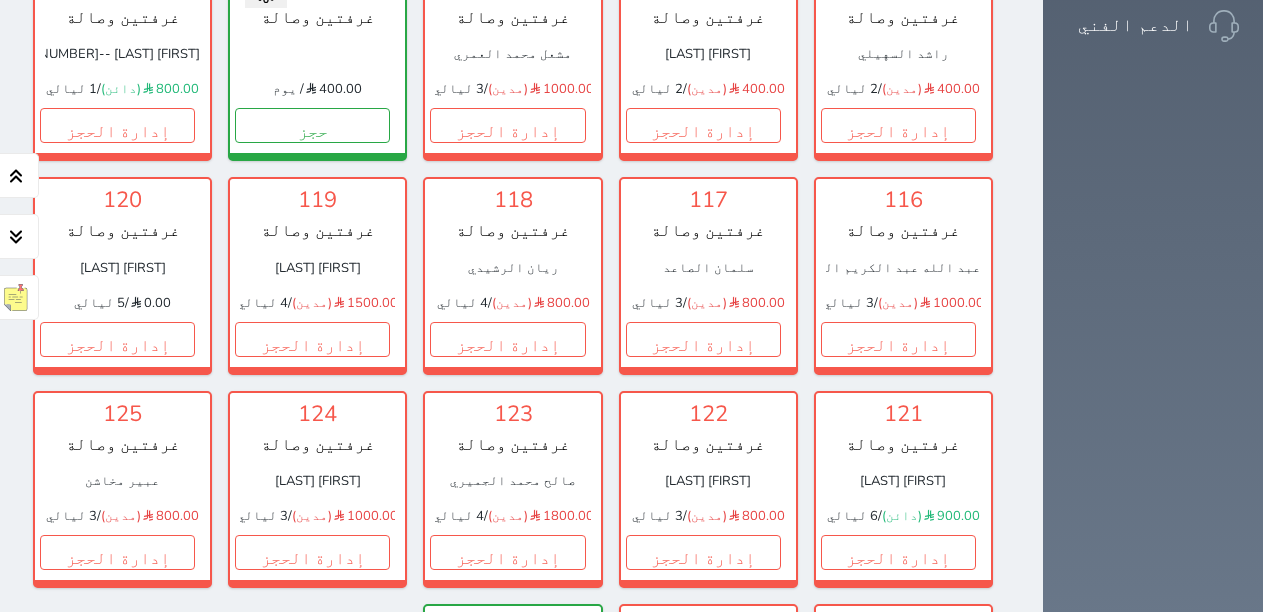 scroll, scrollTop: 778, scrollLeft: 0, axis: vertical 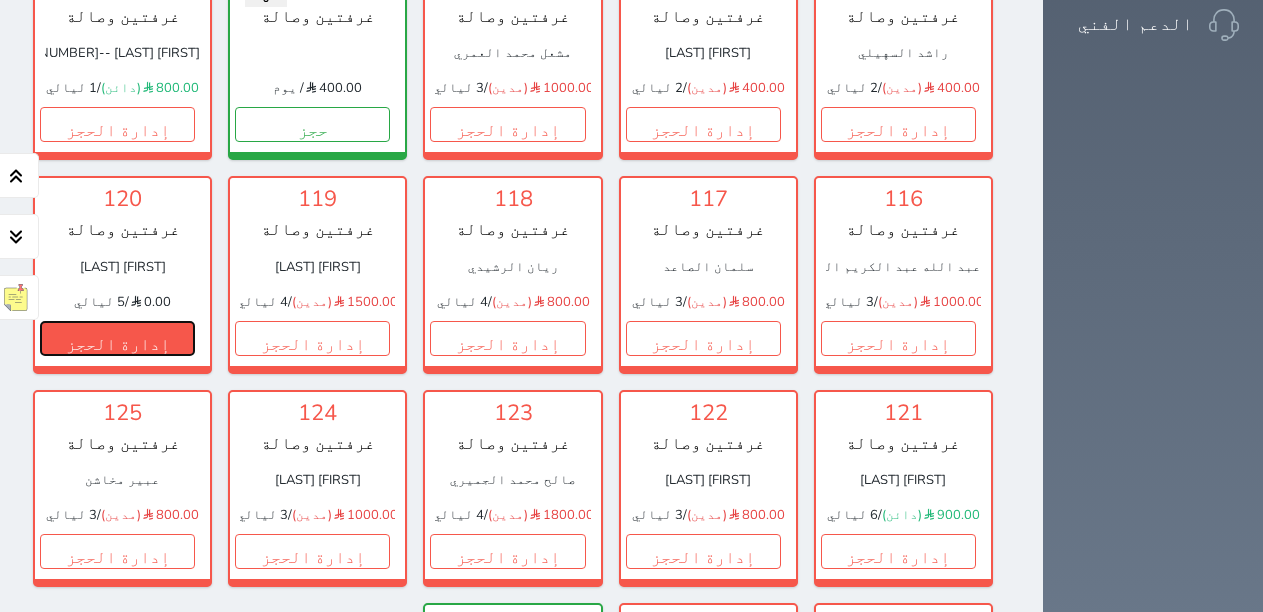 click on "إدارة الحجز" at bounding box center (117, 338) 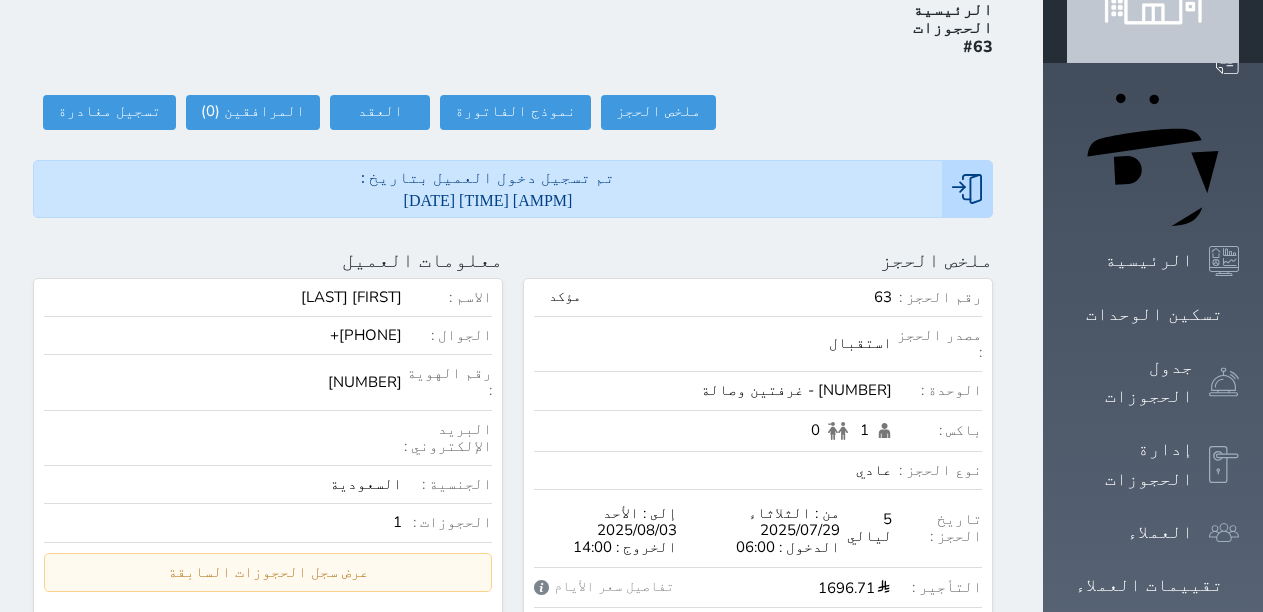 scroll, scrollTop: 0, scrollLeft: 0, axis: both 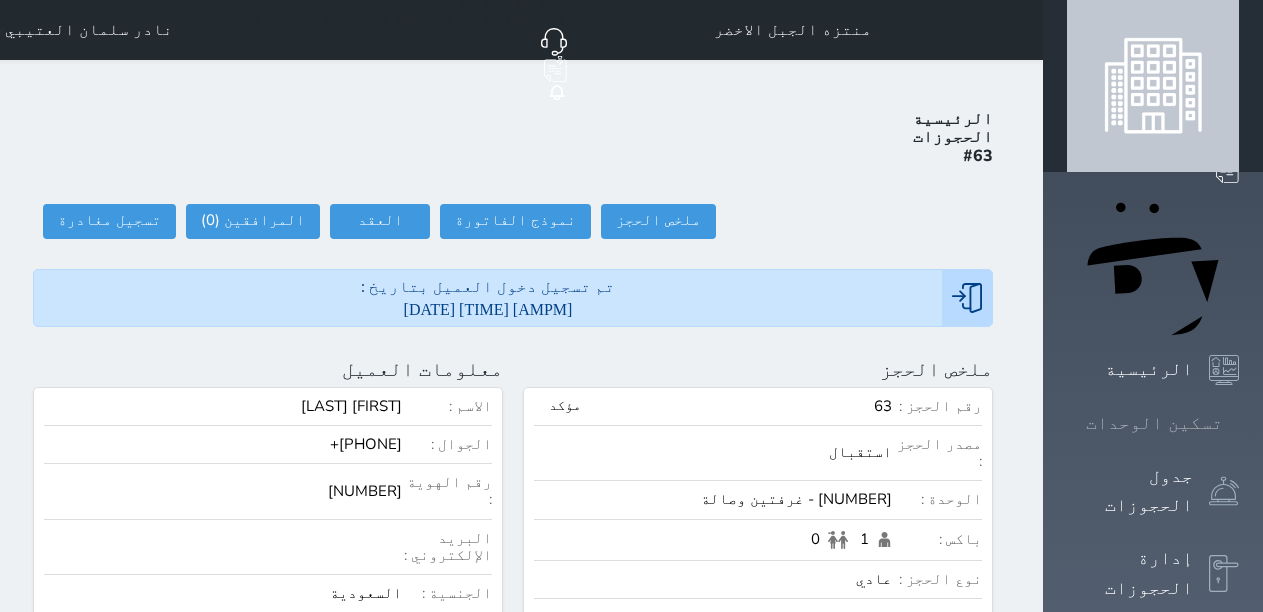 click on "تسكين الوحدات" at bounding box center [1153, 423] 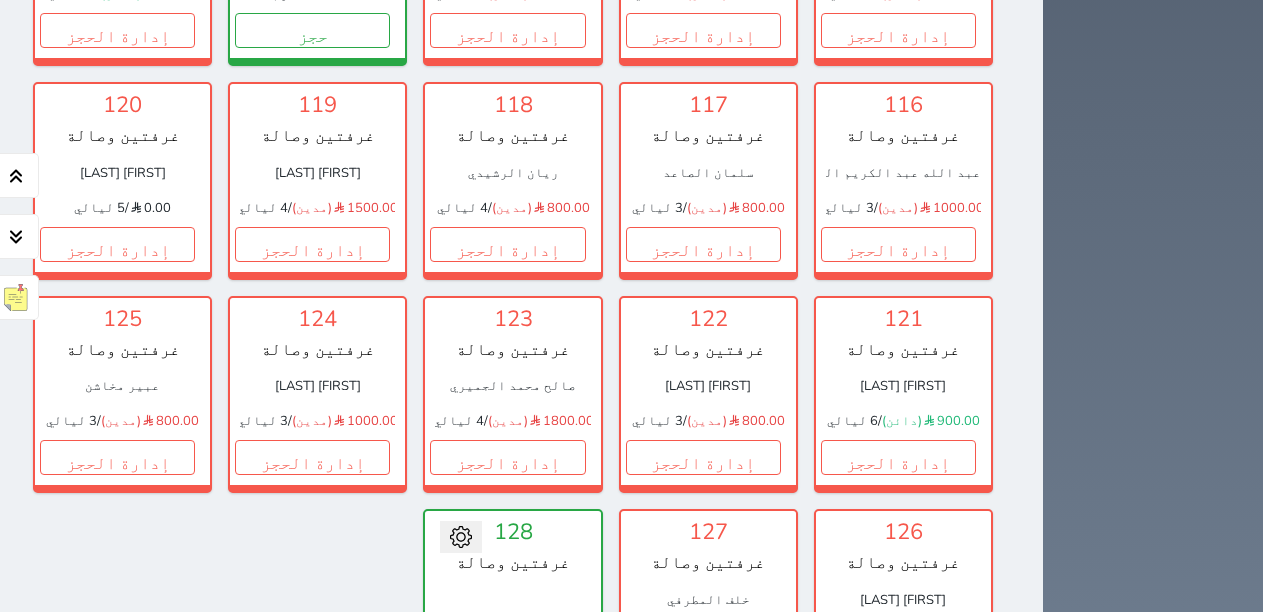 scroll, scrollTop: 878, scrollLeft: 0, axis: vertical 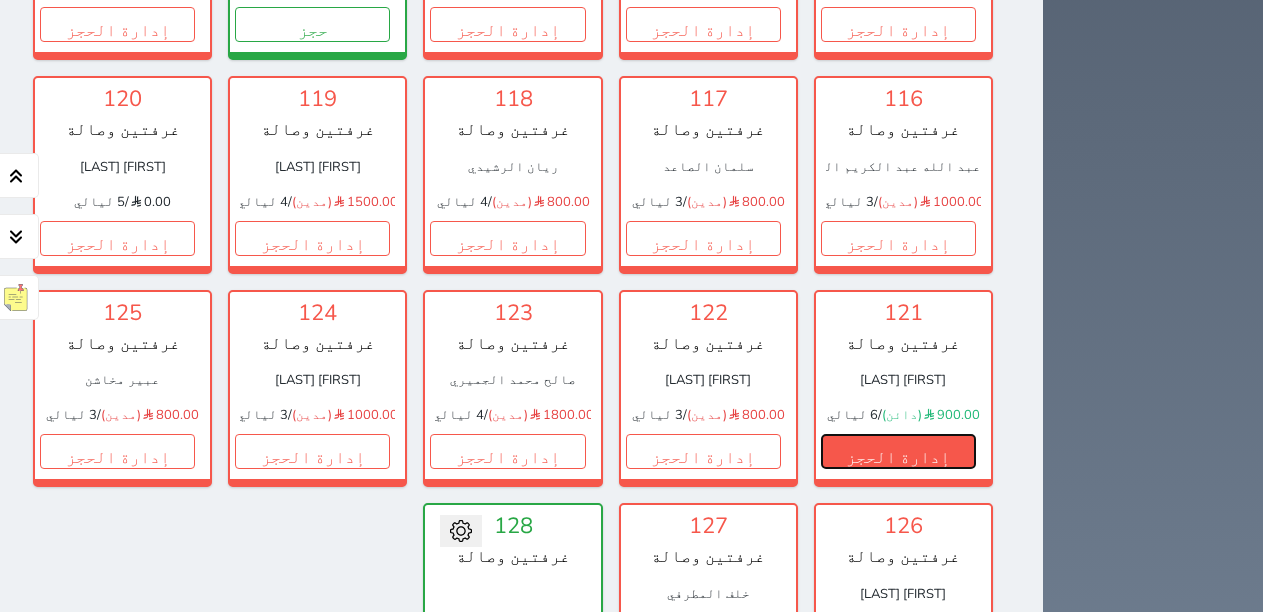 click on "إدارة الحجز" at bounding box center [898, 451] 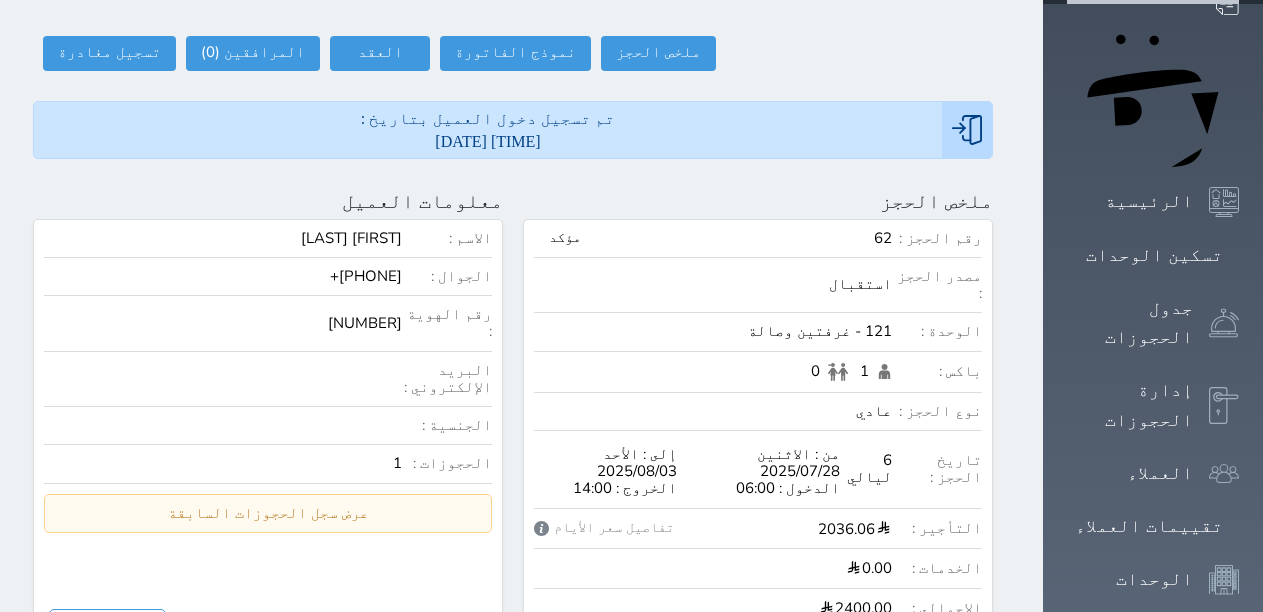 scroll, scrollTop: 0, scrollLeft: 0, axis: both 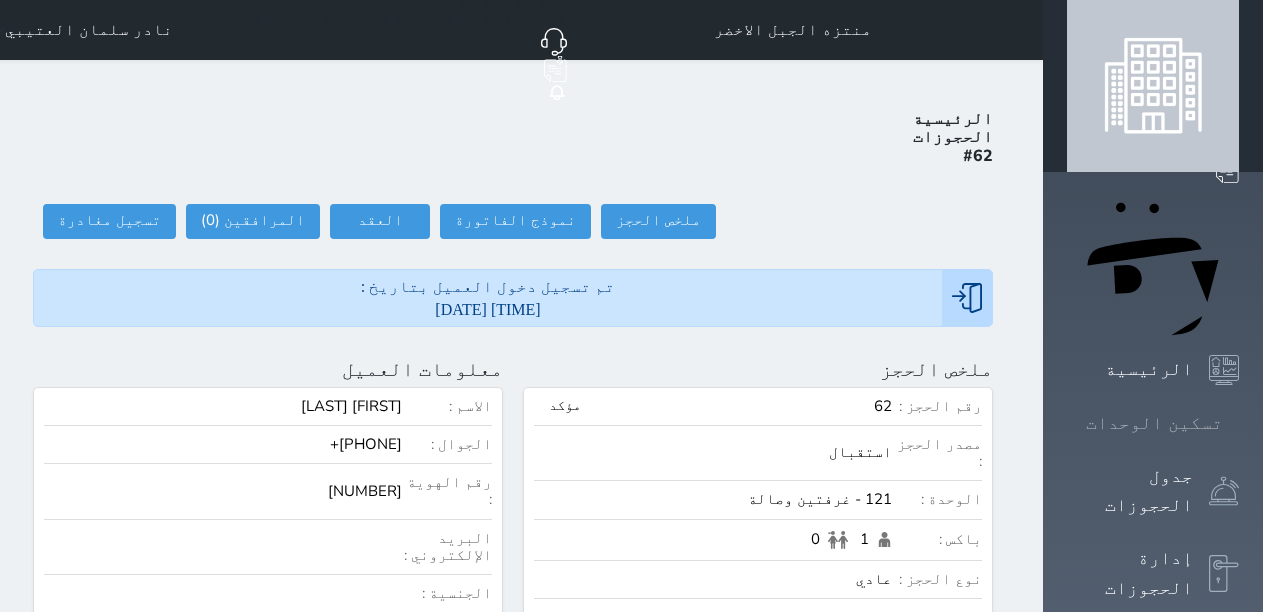 click 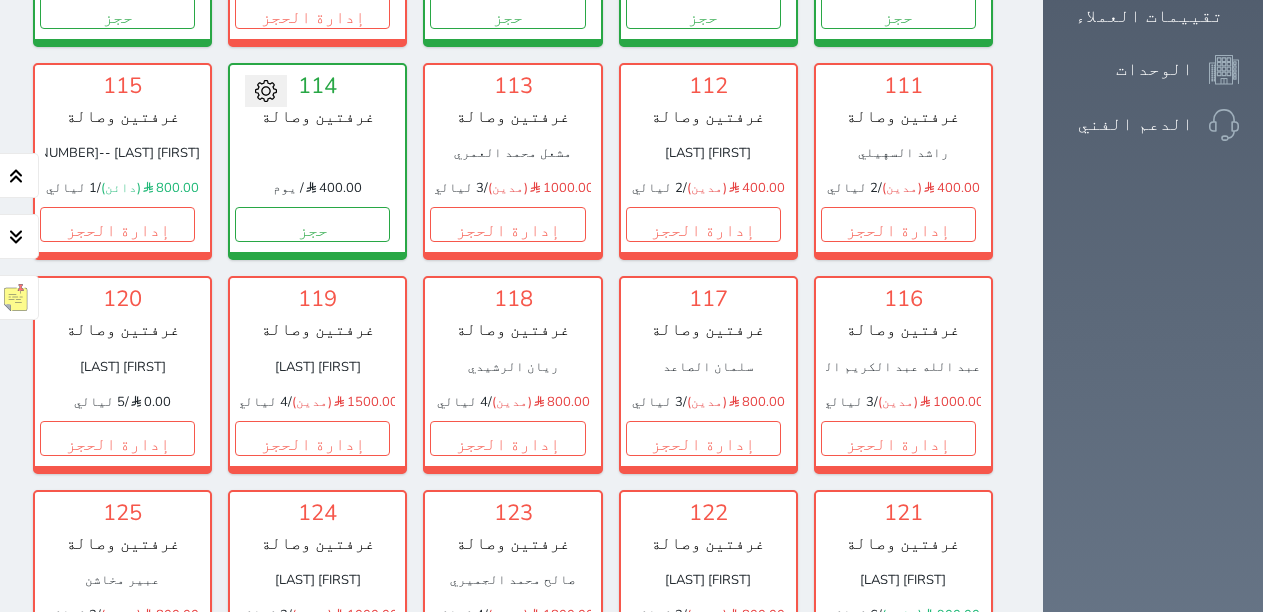 scroll, scrollTop: 878, scrollLeft: 0, axis: vertical 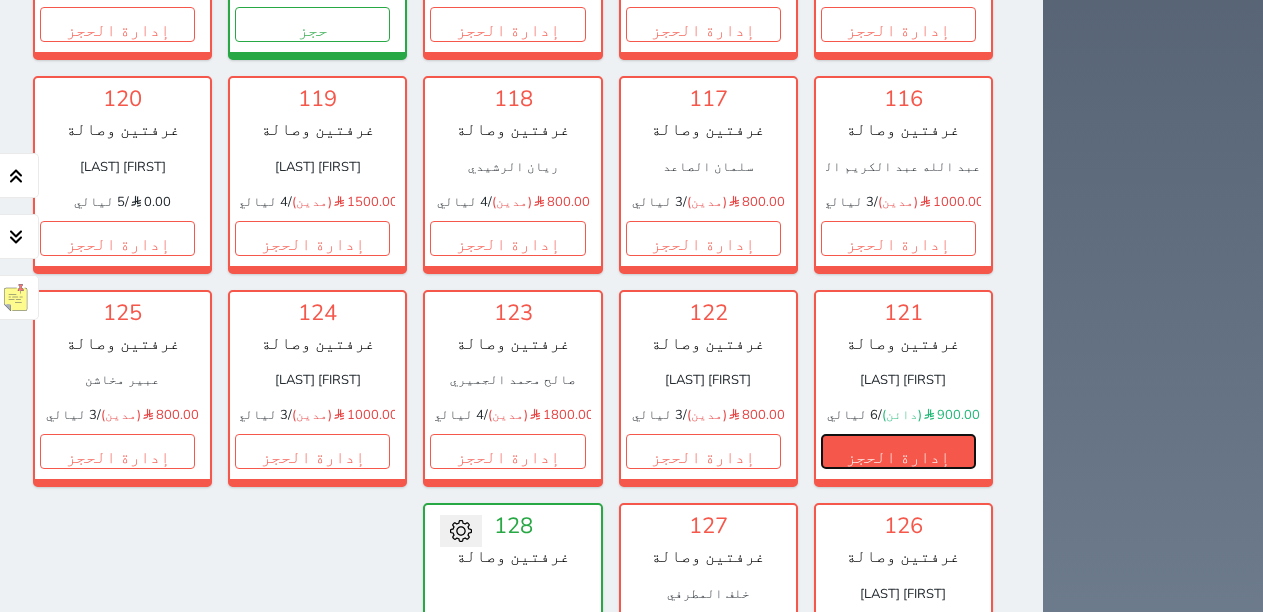 click on "إدارة الحجز" at bounding box center (898, 451) 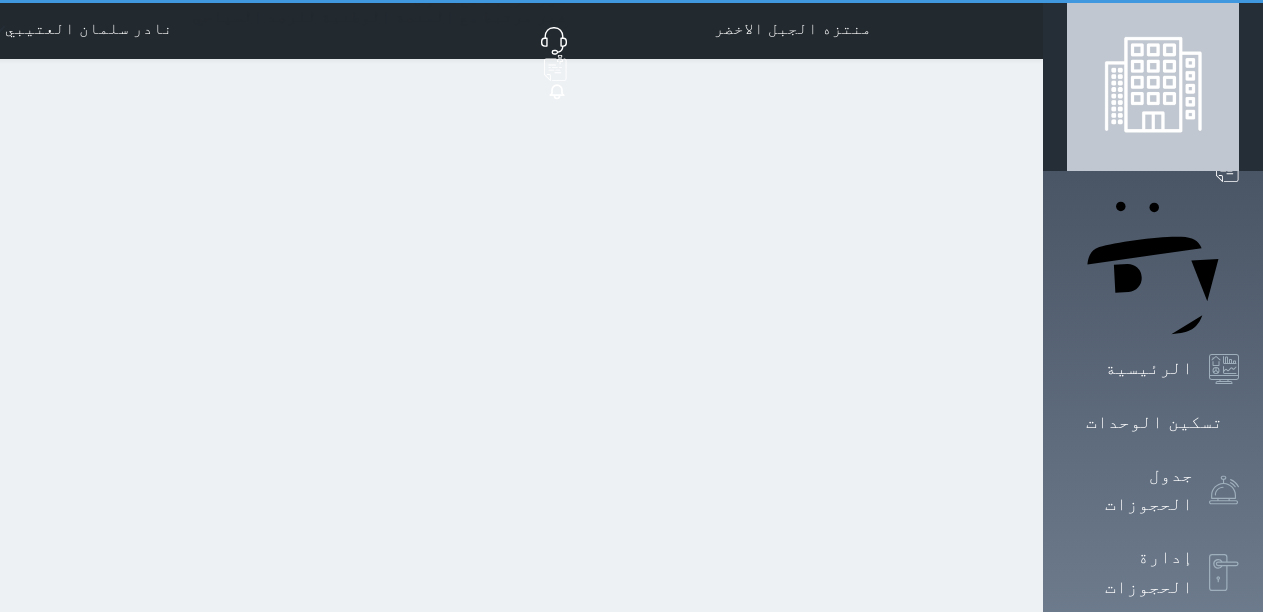 scroll, scrollTop: 0, scrollLeft: 0, axis: both 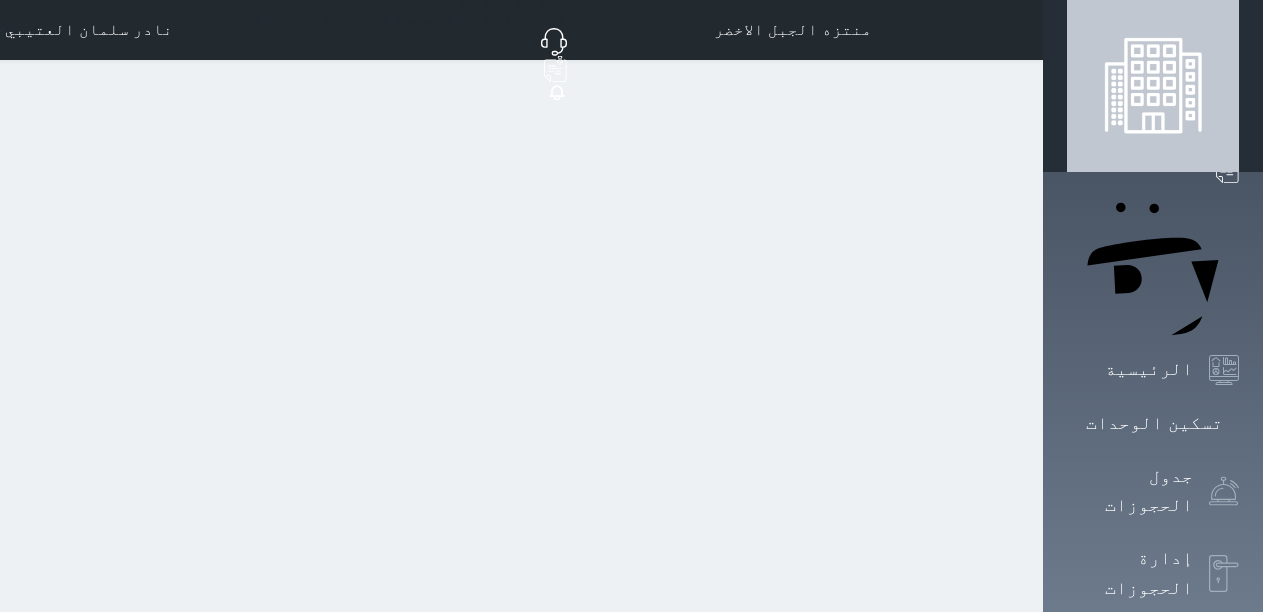 click on "منتزه الجبل الاخضر
حجز جماعي جديد   حجز جديد   غير مرتبط مع منصة زاتكا المرحلة الثانية   غير مرتبط مع شموس   غير مرتبط مع المنصة الوطنية للرصد السياحي             إشعار   الغرفة   النزيل   المصدر
[FIRST] [LAST]" at bounding box center (513, 421) 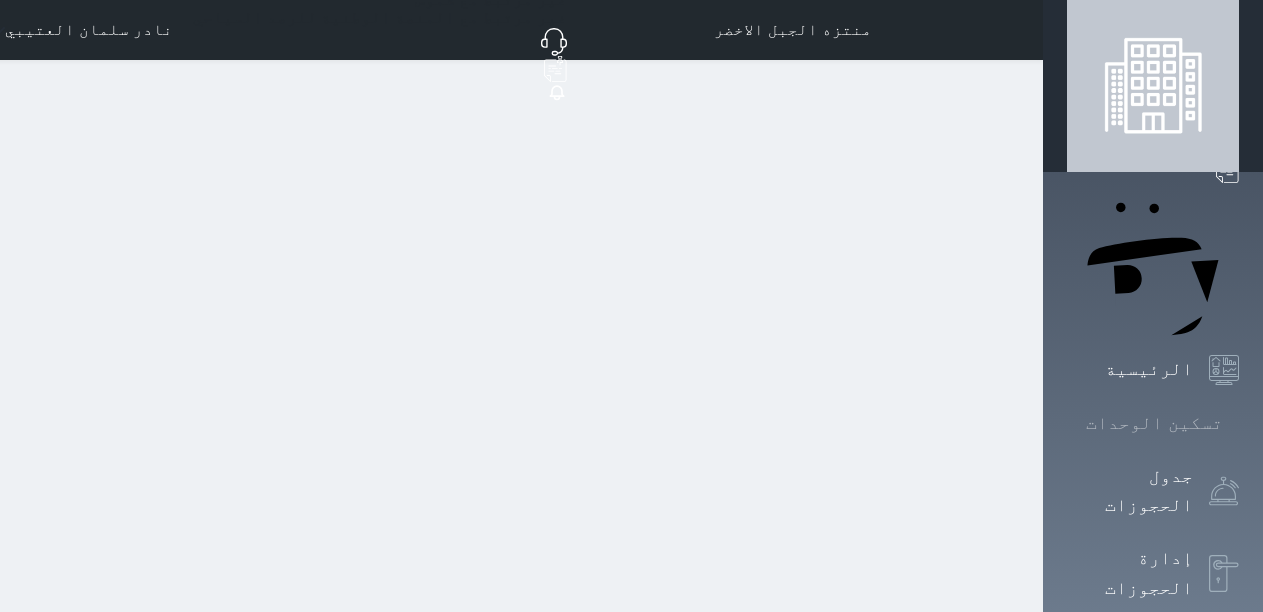 click 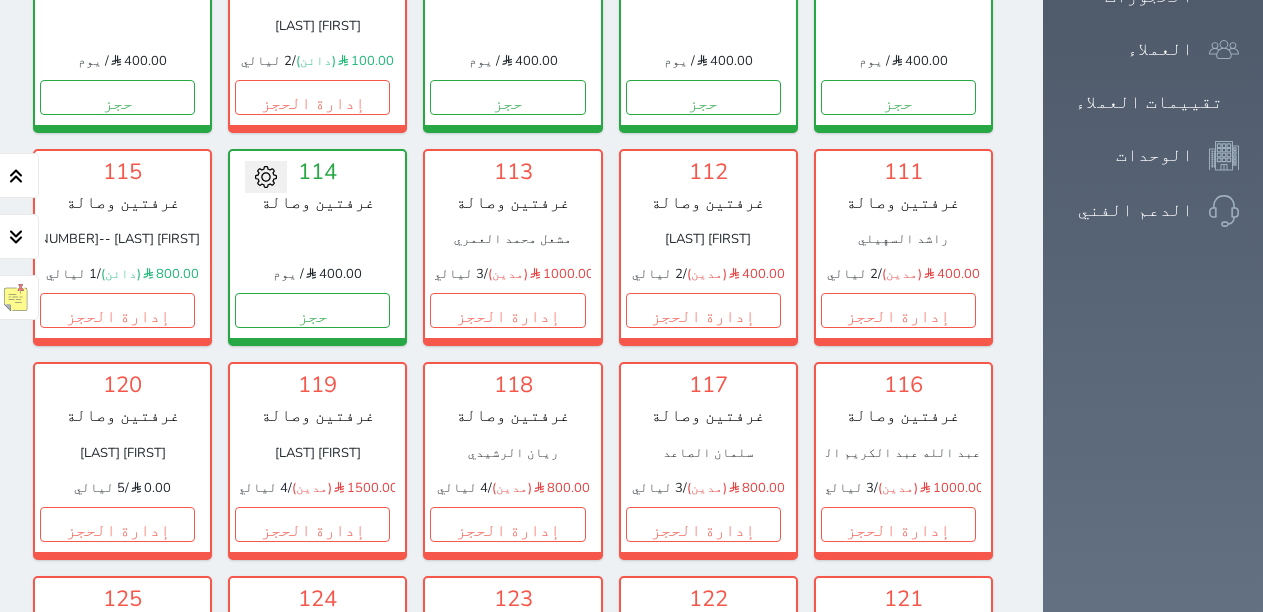 scroll, scrollTop: 600, scrollLeft: 0, axis: vertical 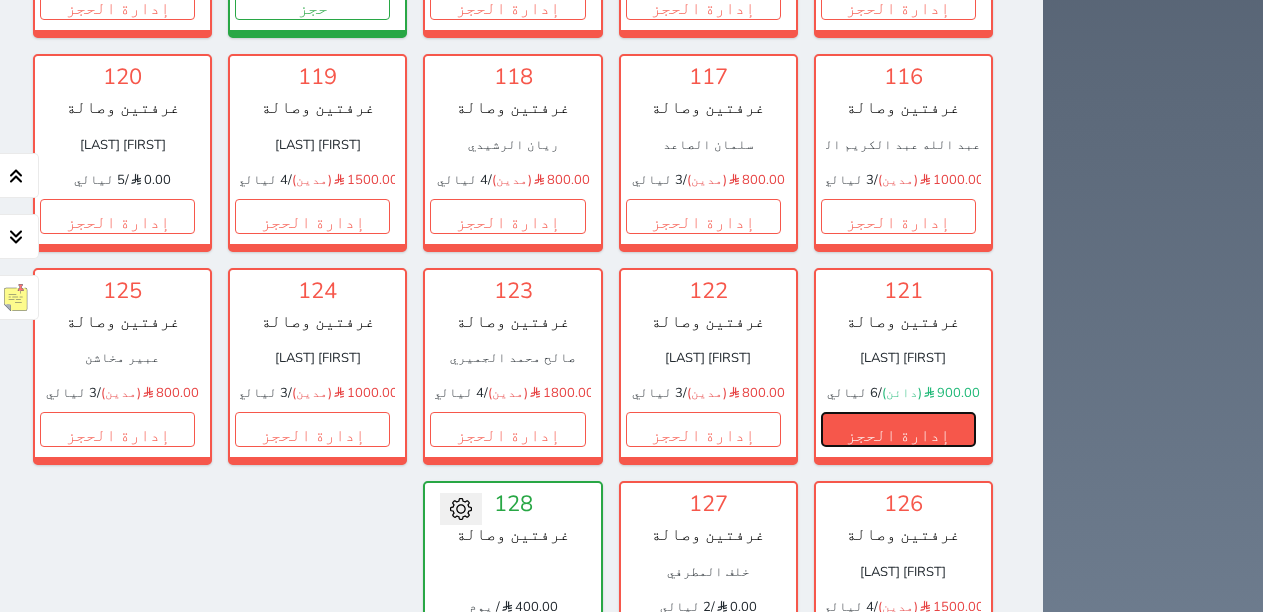 click on "إدارة الحجز" at bounding box center (898, 429) 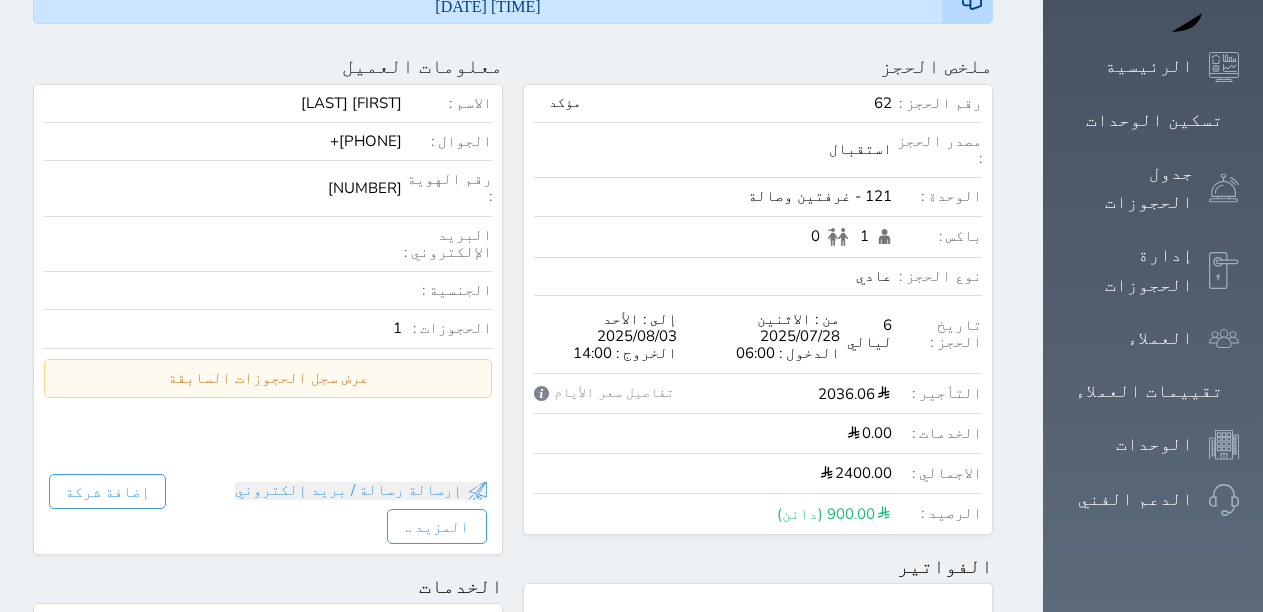 scroll, scrollTop: 300, scrollLeft: 0, axis: vertical 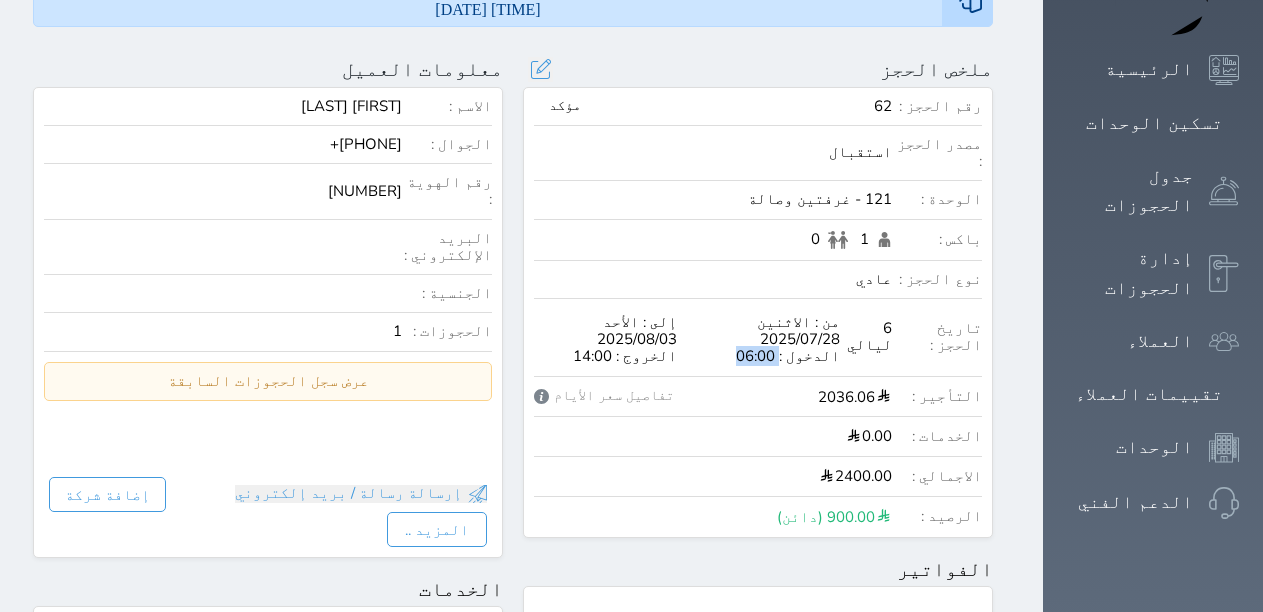 drag, startPoint x: 882, startPoint y: 256, endPoint x: 851, endPoint y: 268, distance: 33.24154 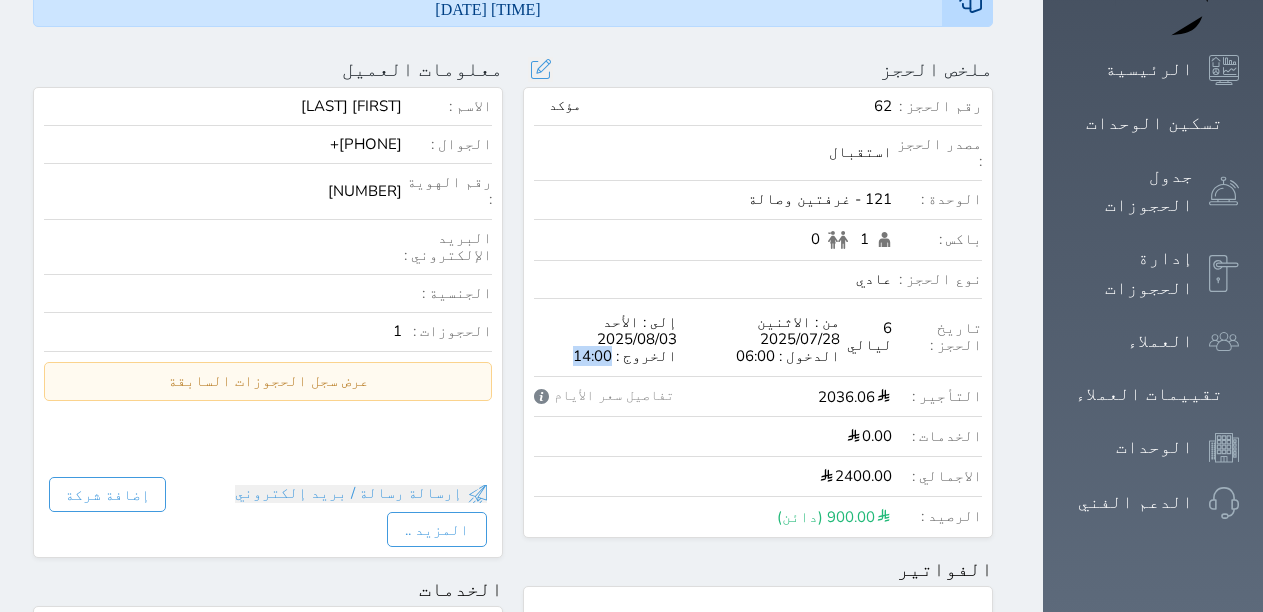 drag, startPoint x: 663, startPoint y: 255, endPoint x: 723, endPoint y: 262, distance: 60.40695 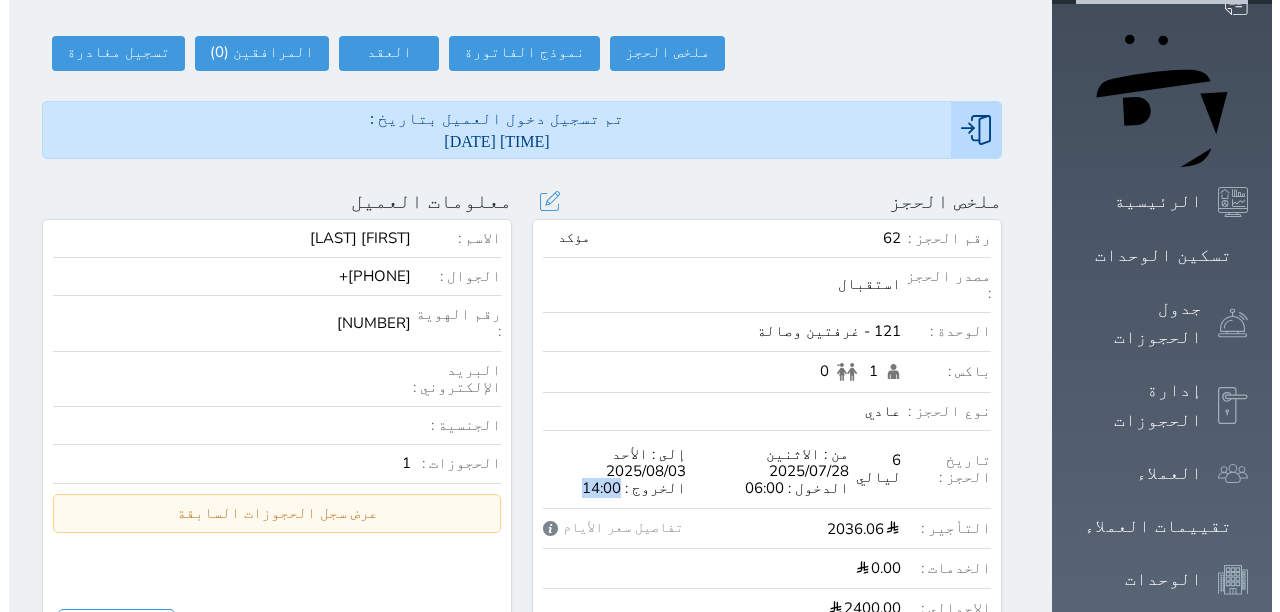 scroll, scrollTop: 100, scrollLeft: 0, axis: vertical 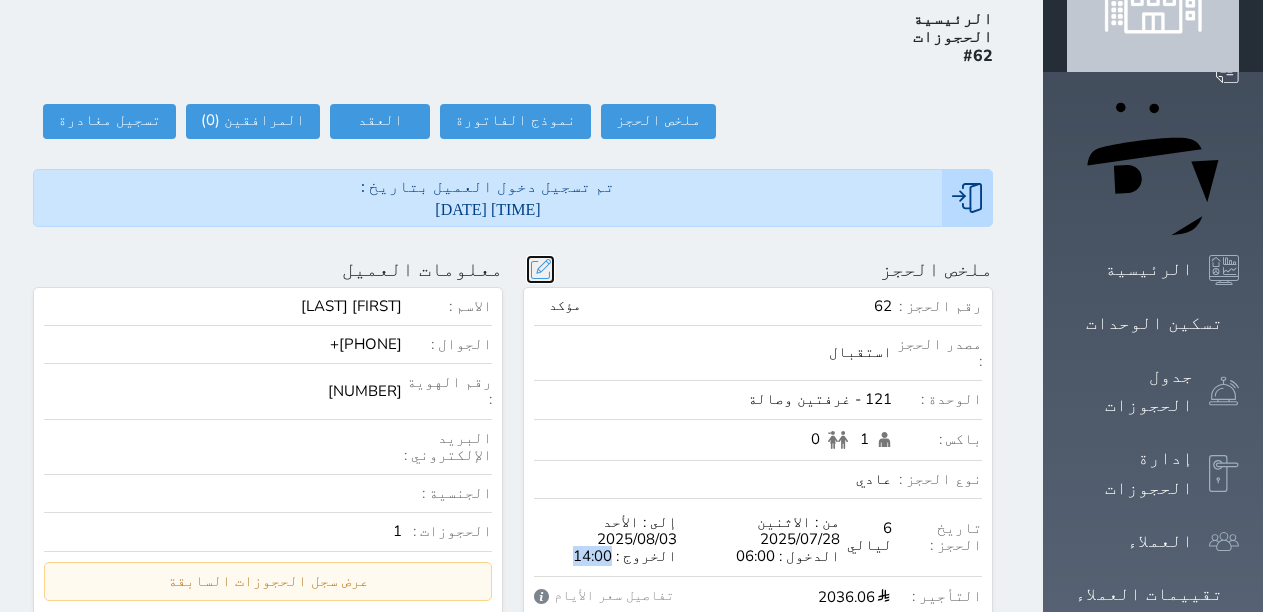 click at bounding box center [540, 269] 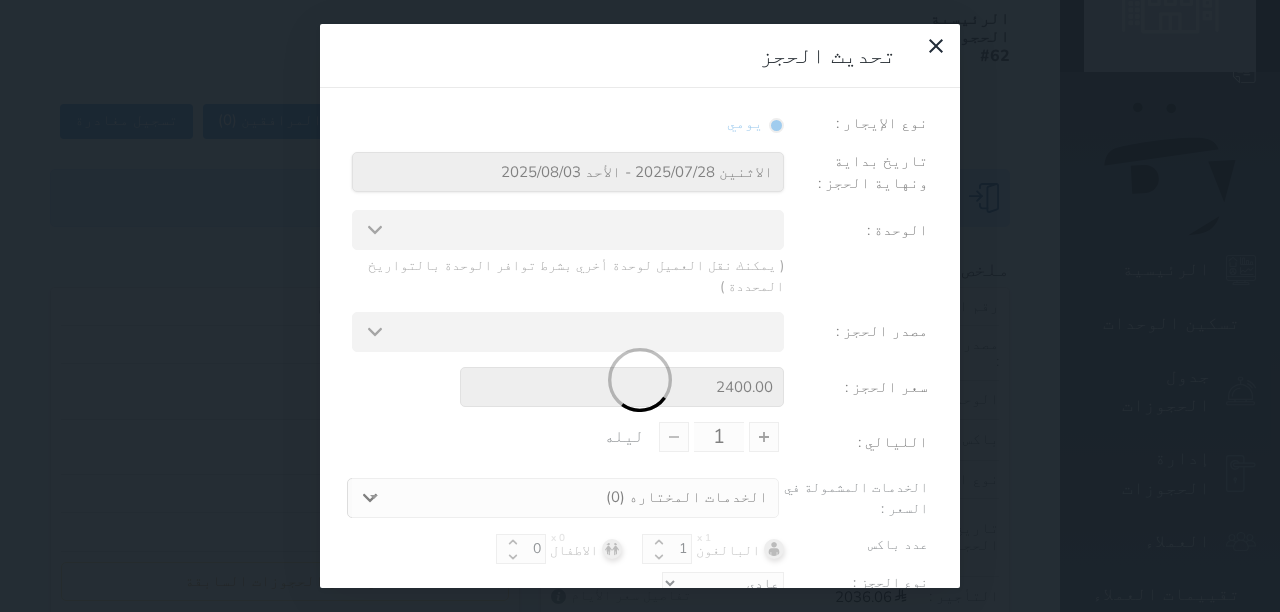 type on "6" 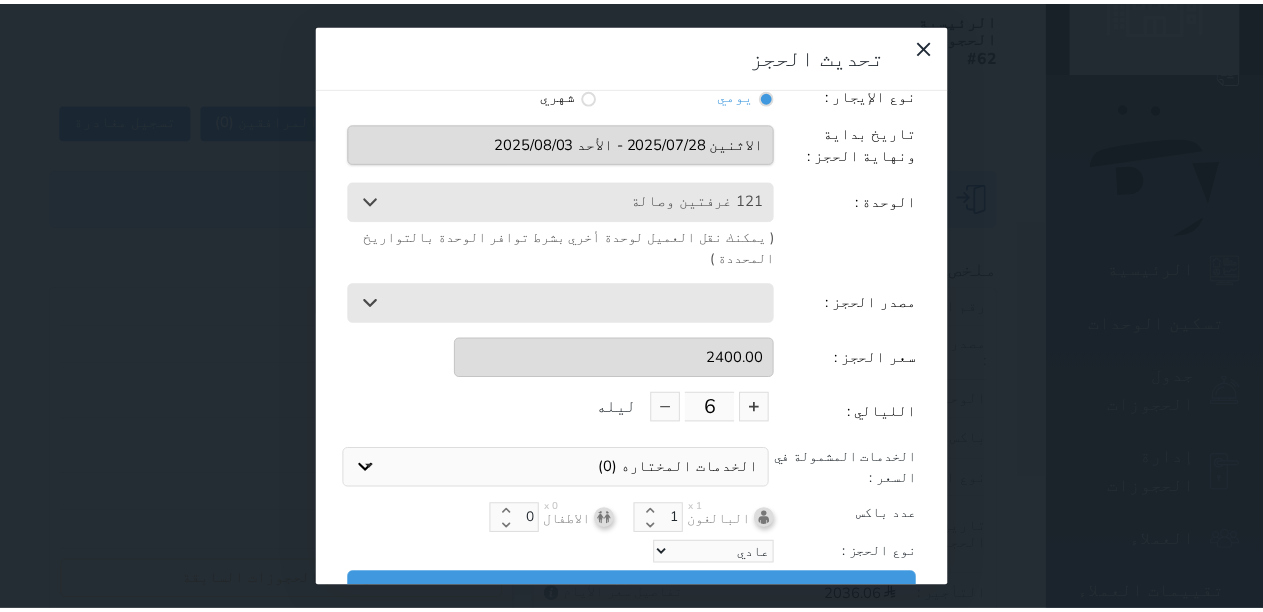 scroll, scrollTop: 45, scrollLeft: 0, axis: vertical 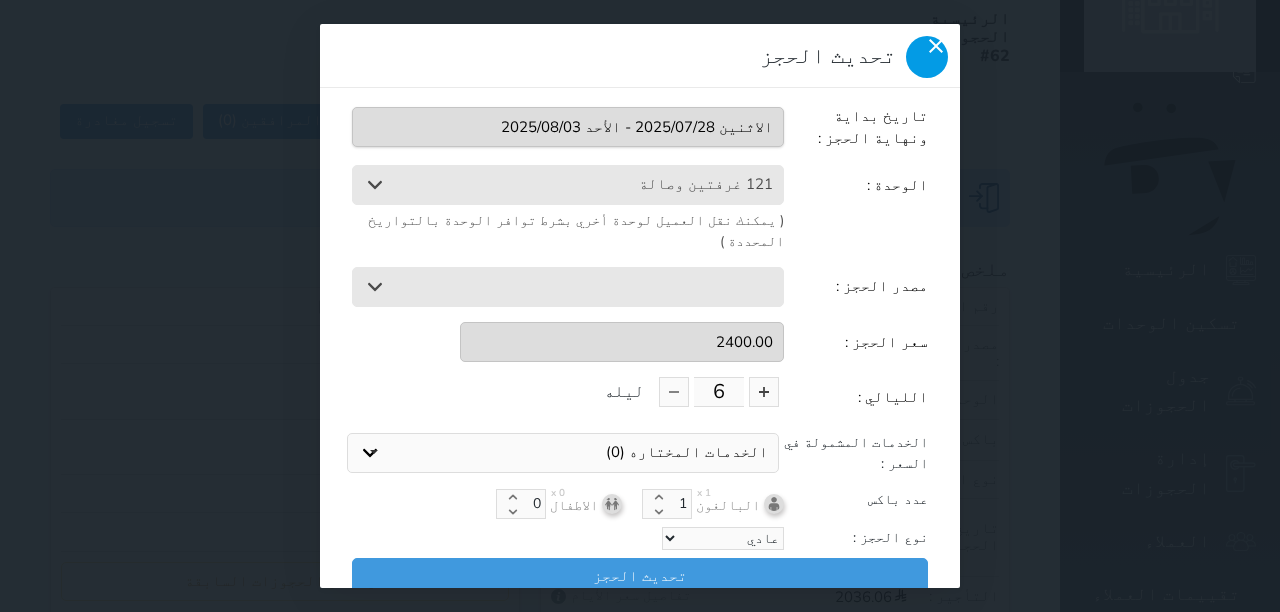 click 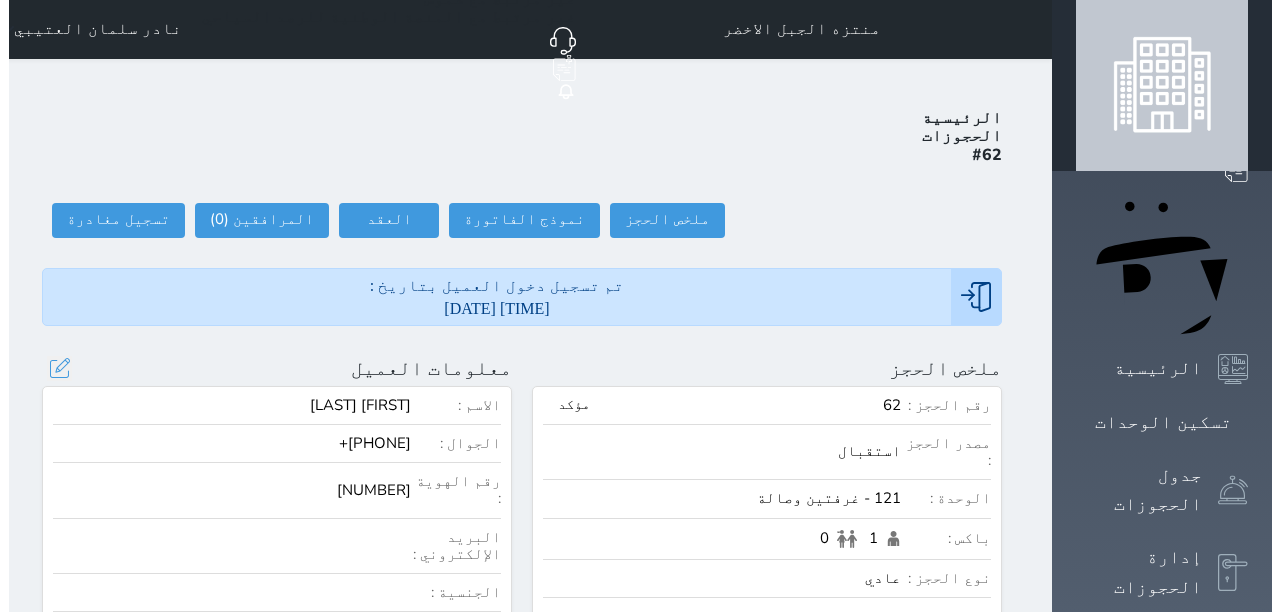 scroll, scrollTop: 0, scrollLeft: 0, axis: both 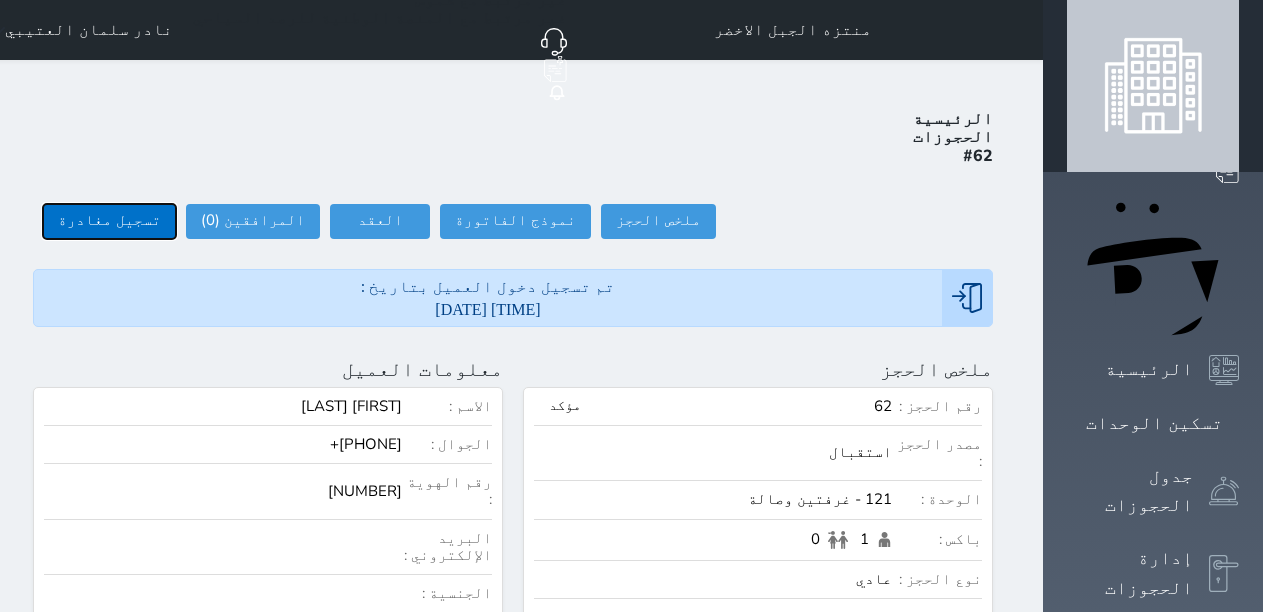 click on "تسجيل مغادرة" at bounding box center [109, 221] 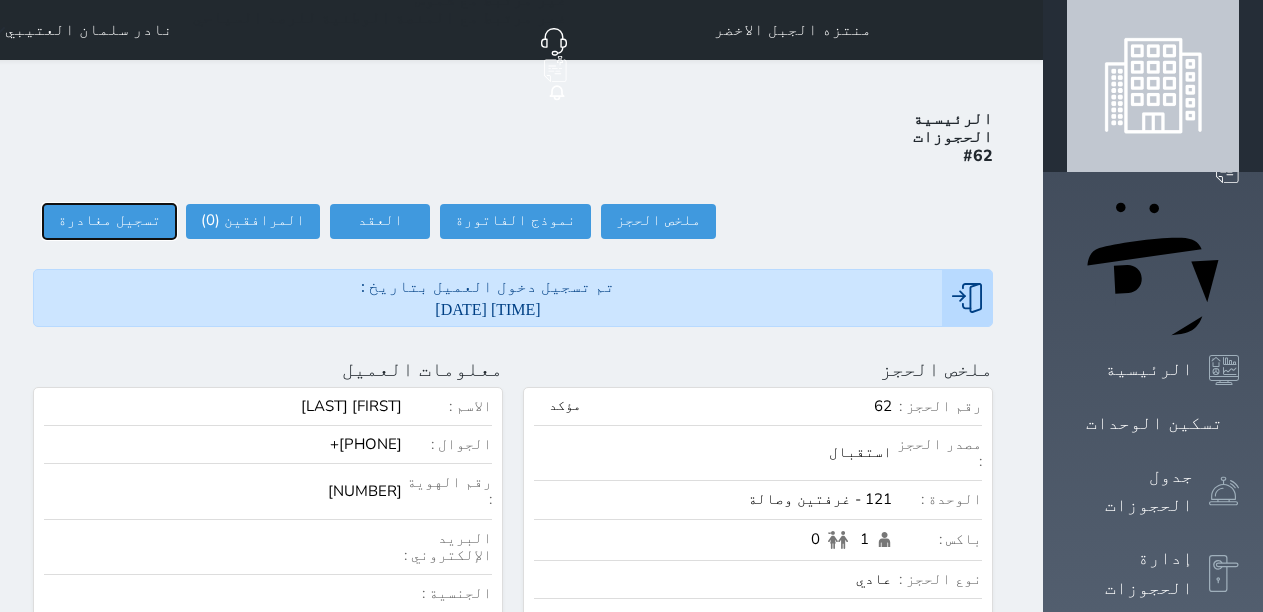 select 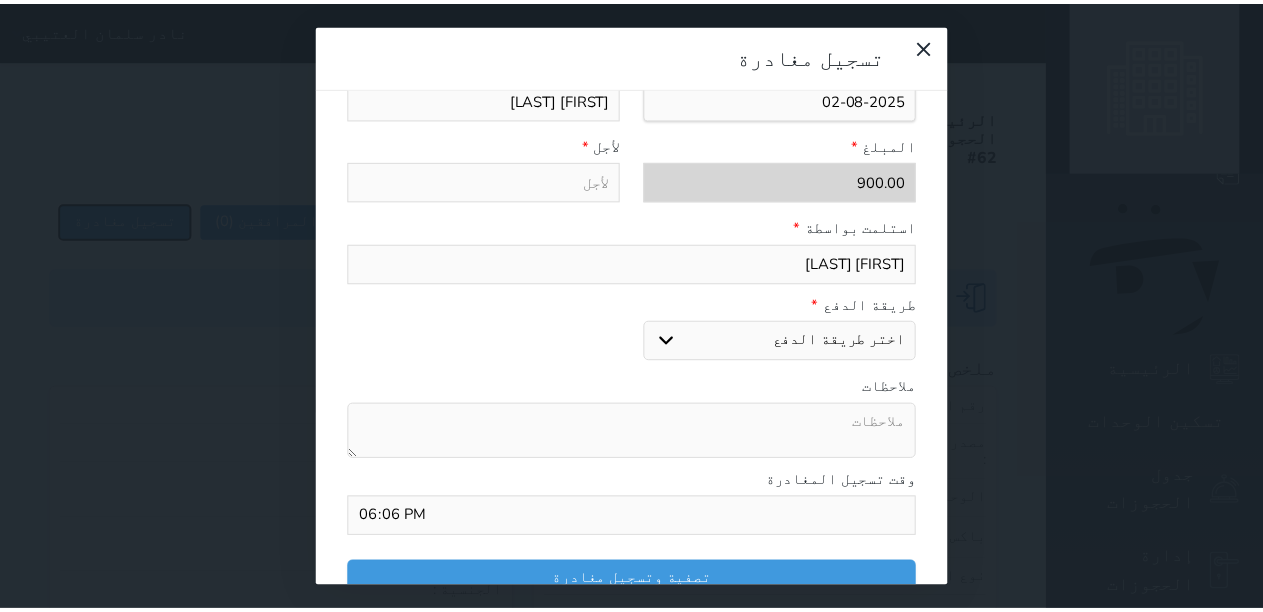 scroll, scrollTop: 282, scrollLeft: 0, axis: vertical 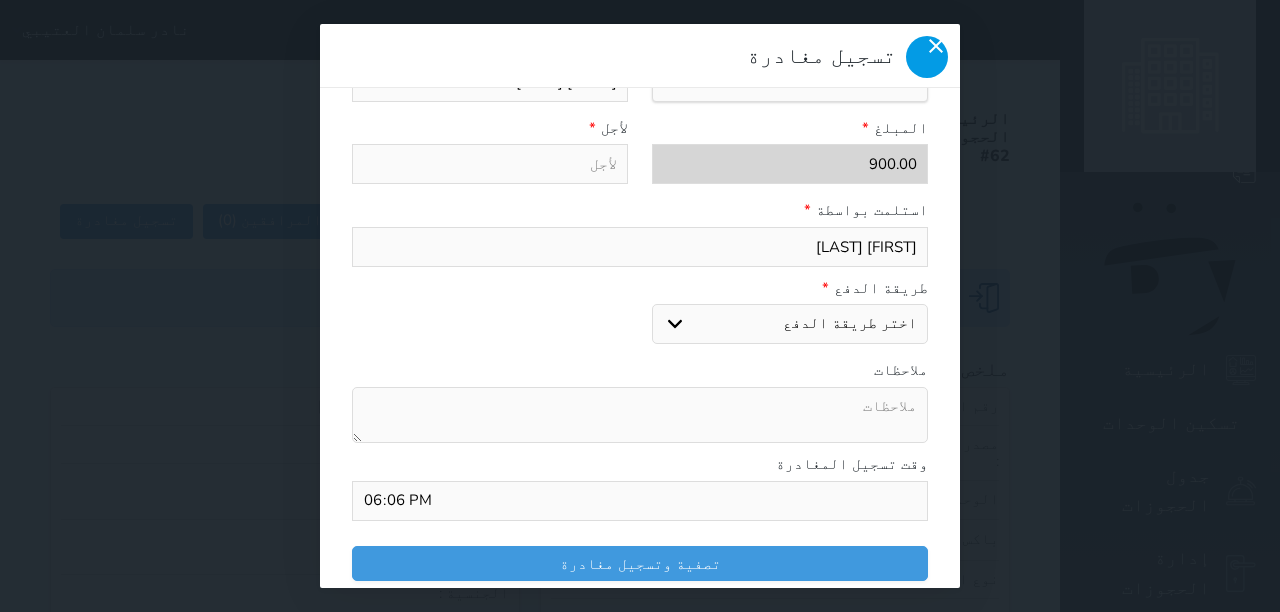 click at bounding box center (927, 57) 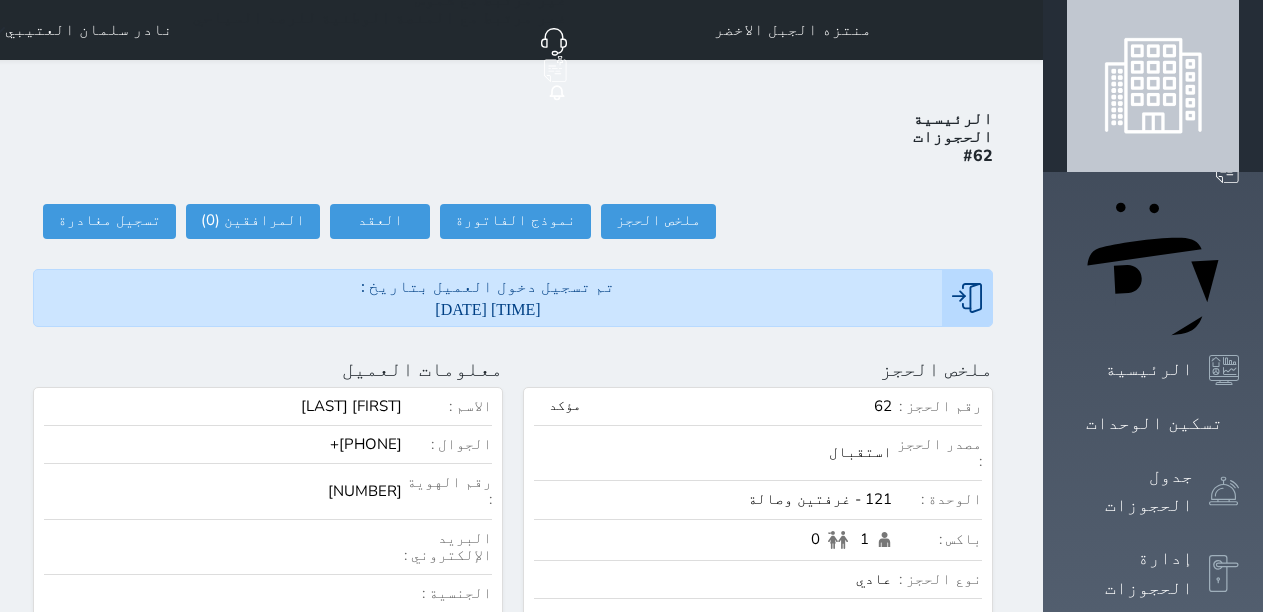 click on "معلومات العميل           تحديث العميل                 البحث عن العملاء :        الاسم       رقم الهوية       البريد الإلكتروني       الجوال       [FIRST] [LAST] +[PHONE]     تغيير العميل                الاسم *   [FIRST] [LAST]   رقم الجوال *       ▼     Afghanistan (‫افغانستان‬‎)   +93   Albania (Shqipëri)   +355   Algeria (‫الجزائر‬‎)   +213   American Samoa   +1684   Andorra   +376   Angola   +244   Anguilla   +1264   Antigua and Barbuda   +1268   Argentina   +54   Armenia (Հայաստան)   +374   Aruba   +297   Australia   +61   Austria (Österreich)   +43   Azerbaijan (‫آذربایجان‬‎)   +994   Bahamas   +1242   Bahrain (‫البحرين‬‎)   +973   Bangladesh (বাংলাদেশ)   +880   Barbados   +1246   Belarus (Беларусь)   +375   Belgium (België)   +32   Belize   +501   Benin (Bénin)   +229   Bermuda   +1441" at bounding box center (268, 797) 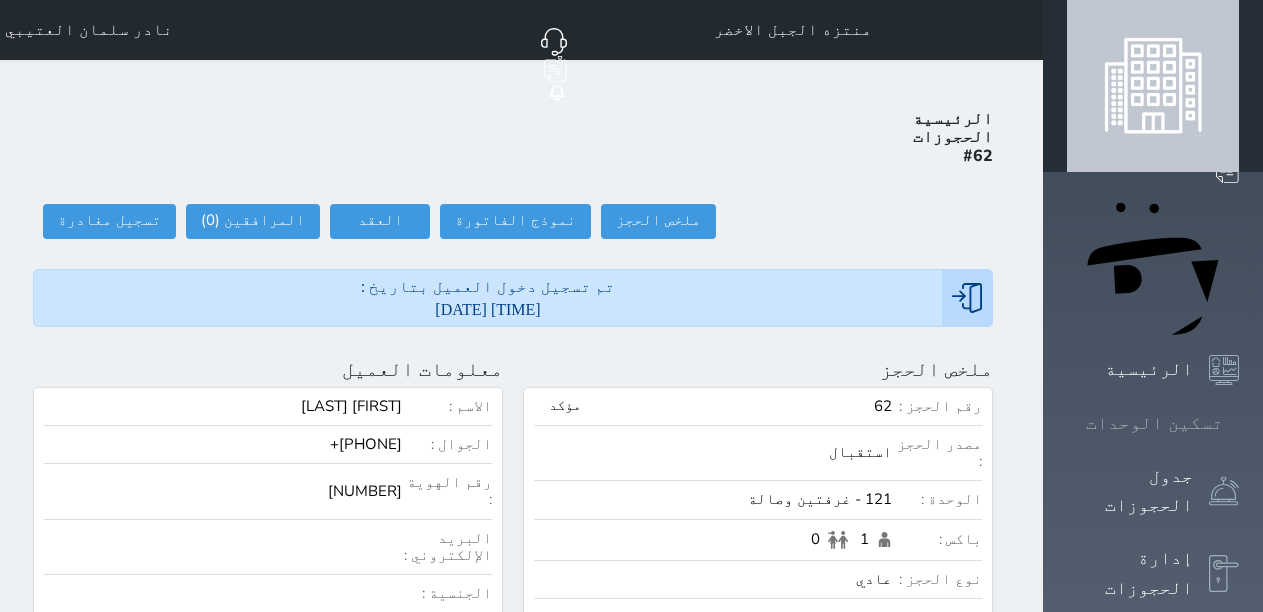 click on "تسكين الوحدات" at bounding box center [1153, 423] 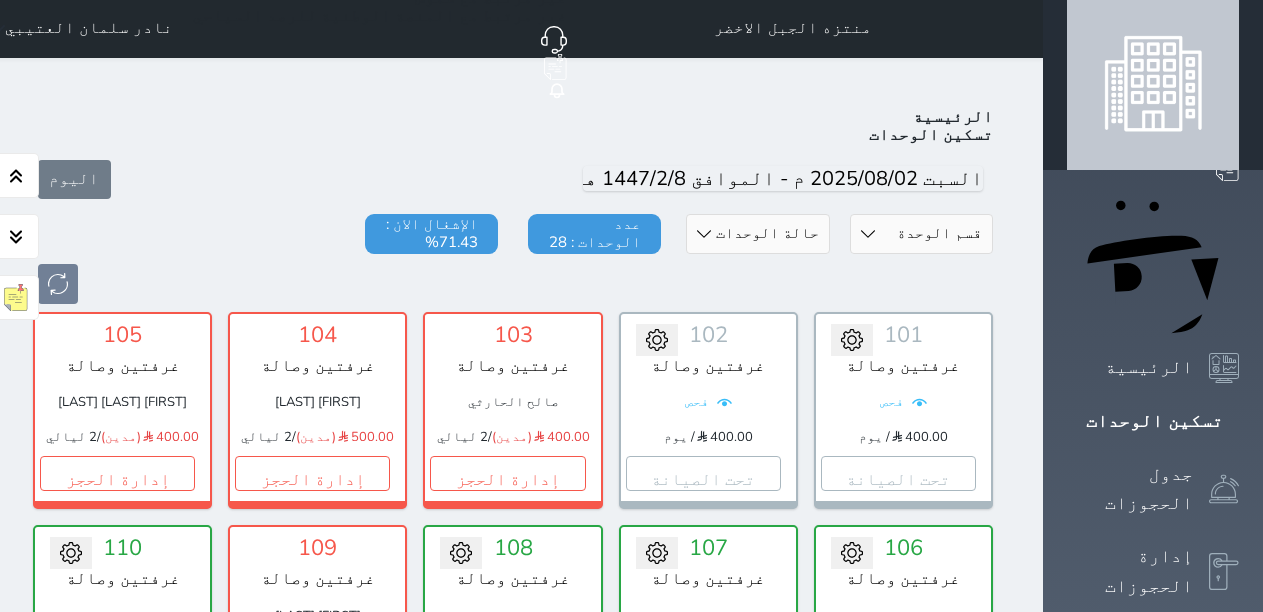 scroll, scrollTop: 0, scrollLeft: 0, axis: both 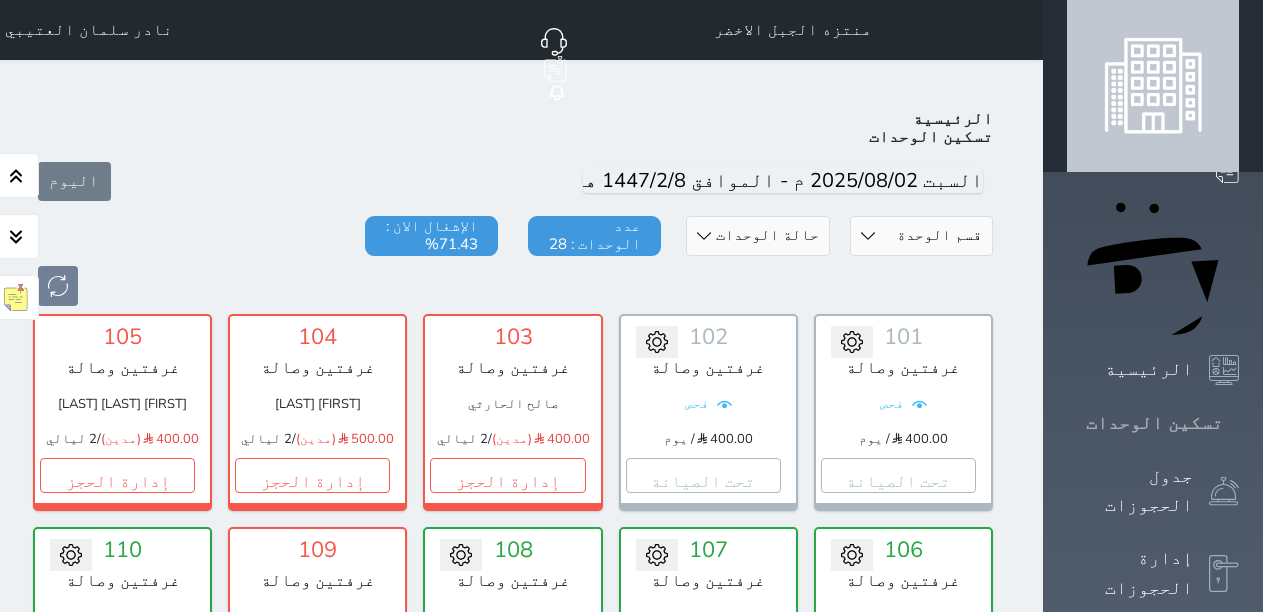 click 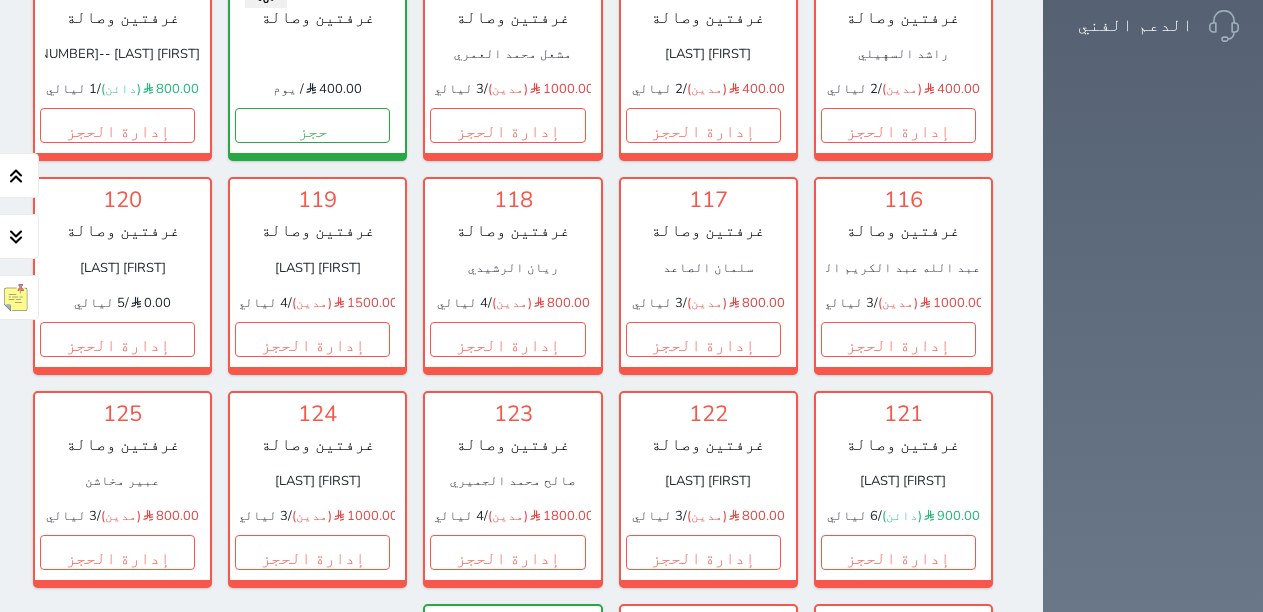 scroll, scrollTop: 800, scrollLeft: 0, axis: vertical 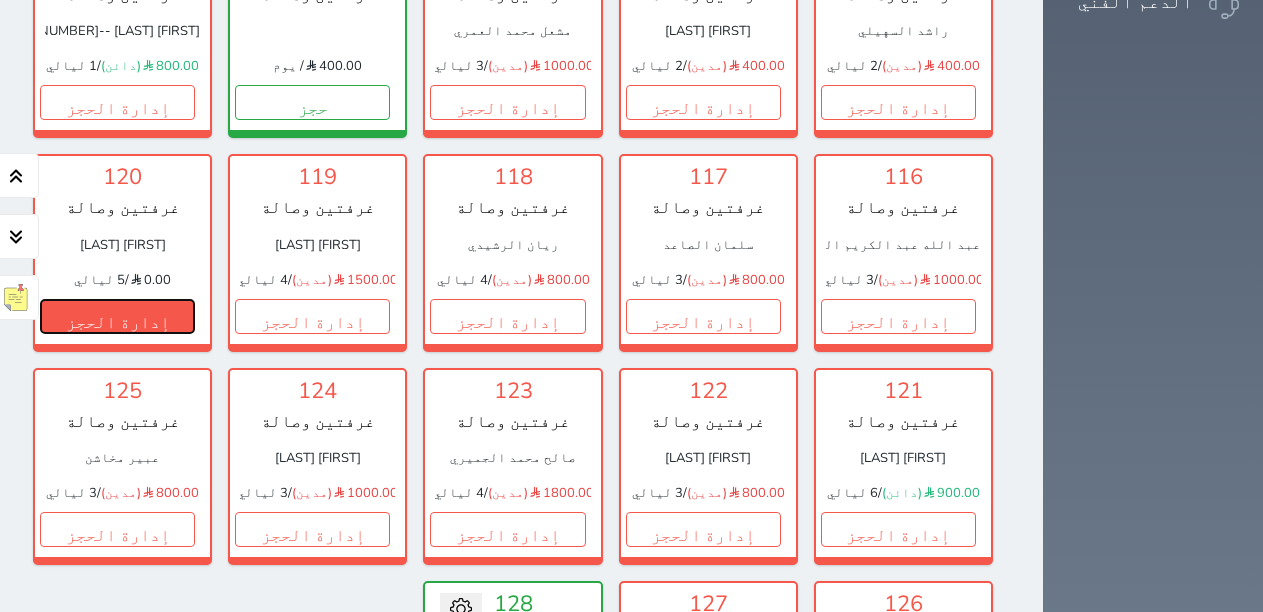 click on "إدارة الحجز" at bounding box center (117, 316) 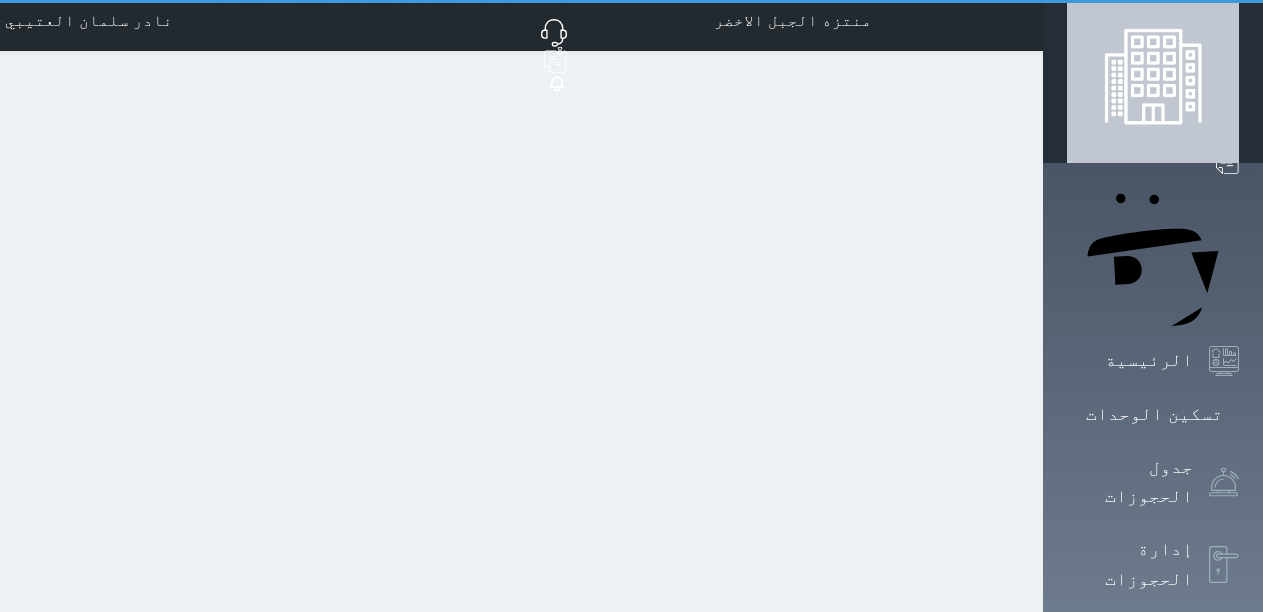 scroll, scrollTop: 0, scrollLeft: 0, axis: both 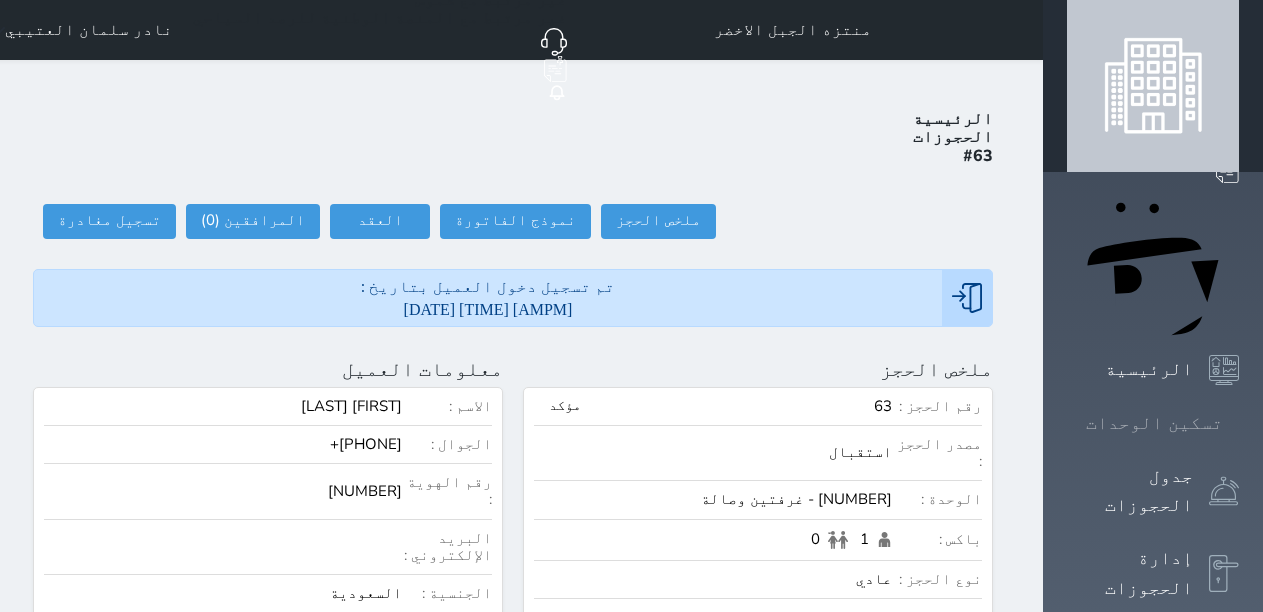click at bounding box center (1239, 423) 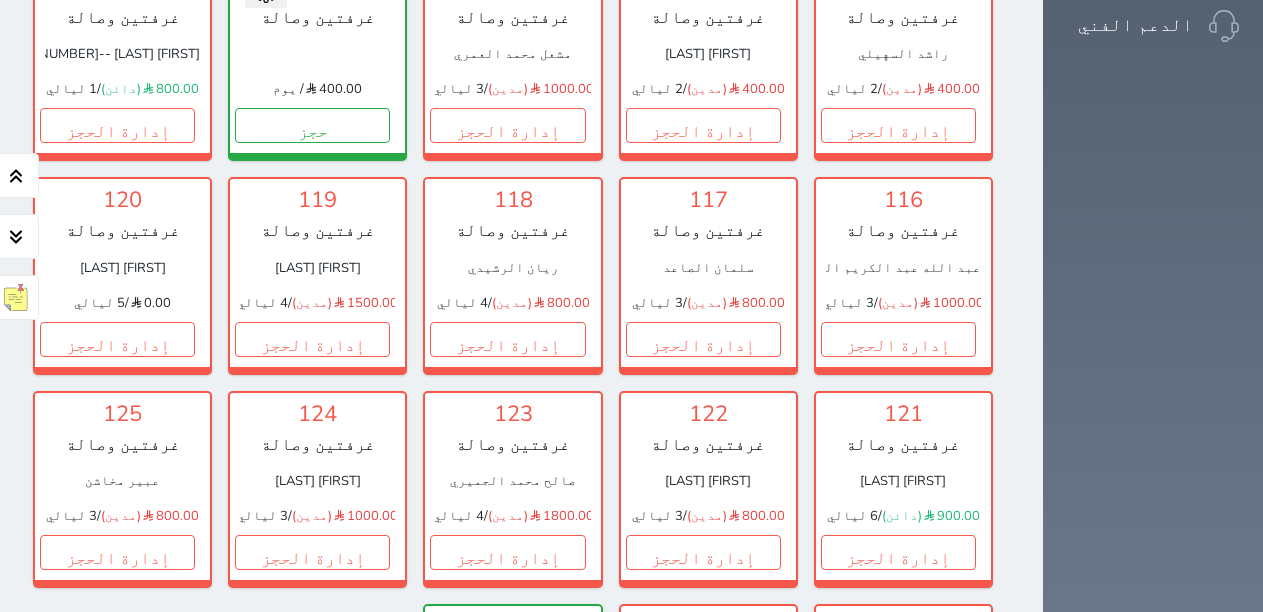 scroll, scrollTop: 778, scrollLeft: 0, axis: vertical 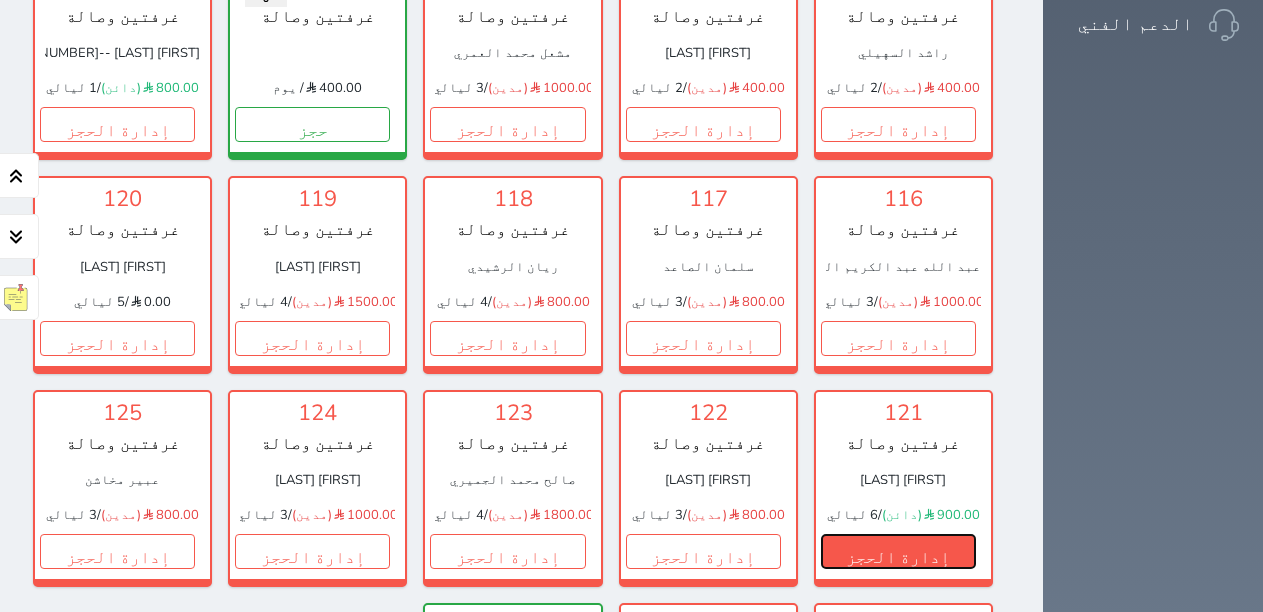 click on "إدارة الحجز" at bounding box center [898, 551] 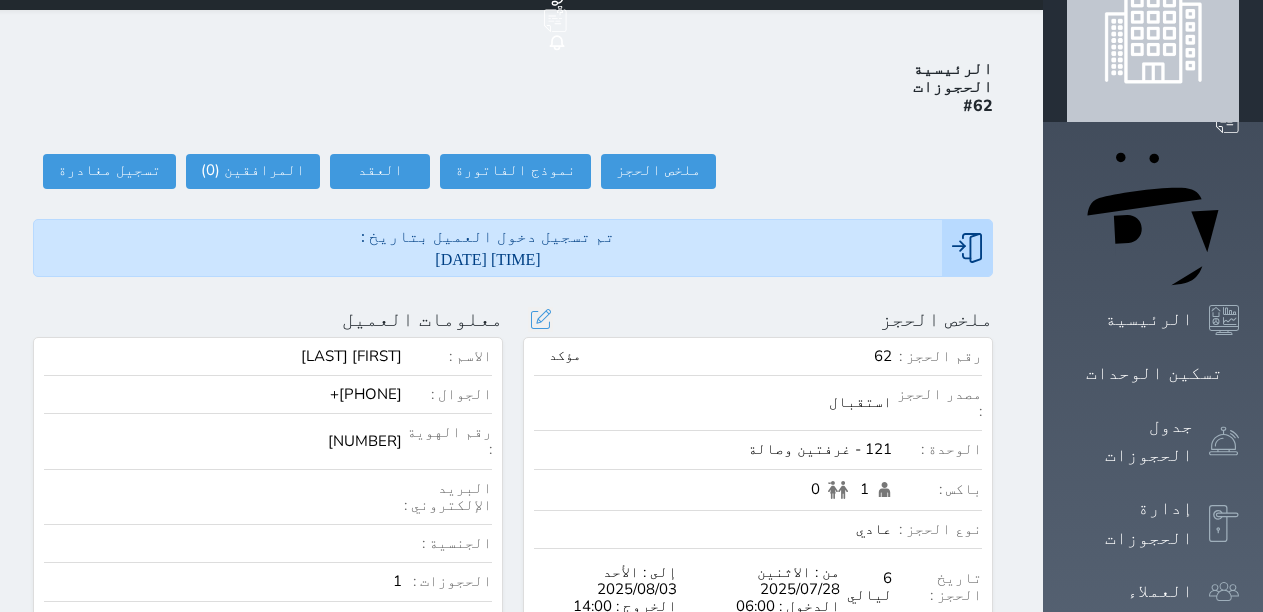 scroll, scrollTop: 100, scrollLeft: 0, axis: vertical 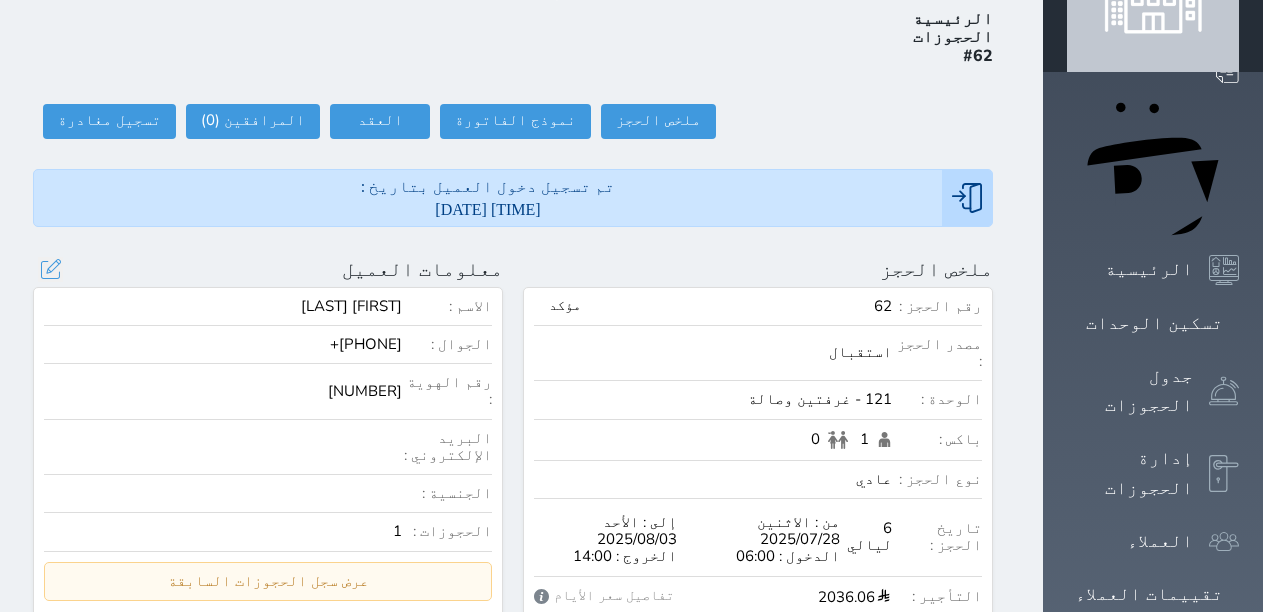 click on "معلومات العميل           تحديث العميل                 البحث عن العملاء :        الاسم       رقم الهوية       البريد الإلكتروني       الجوال       [FIRST] [LAST] +[PHONE]     تغيير العميل                الاسم *   [FIRST] [LAST]   رقم الجوال *       ▼     Afghanistan (‫افغانستان‬‎)   +93   Albania (Shqipëri)   +355   Algeria (‫الجزائر‬‎)   +213   American Samoa   +1684   Andorra   +376   Angola   +244   Anguilla   +1264   Antigua and Barbuda   +1268   Argentina   +54   Armenia (Հայաստան)   +374   Aruba   +297   Australia   +61   Austria (Österreich)   +43   Azerbaijan (‫آذربایجان‬‎)   +994   Bahamas   +1242   Bahrain (‫البحرين‬‎)   +973   Bangladesh (বাংলাদেশ)   +880   Barbados   +1246   Belarus (Беларусь)   +375   Belgium (België)   +32   Belize   +501   Benin (Bénin)   +229   Bermuda   +1441" at bounding box center [268, 507] 